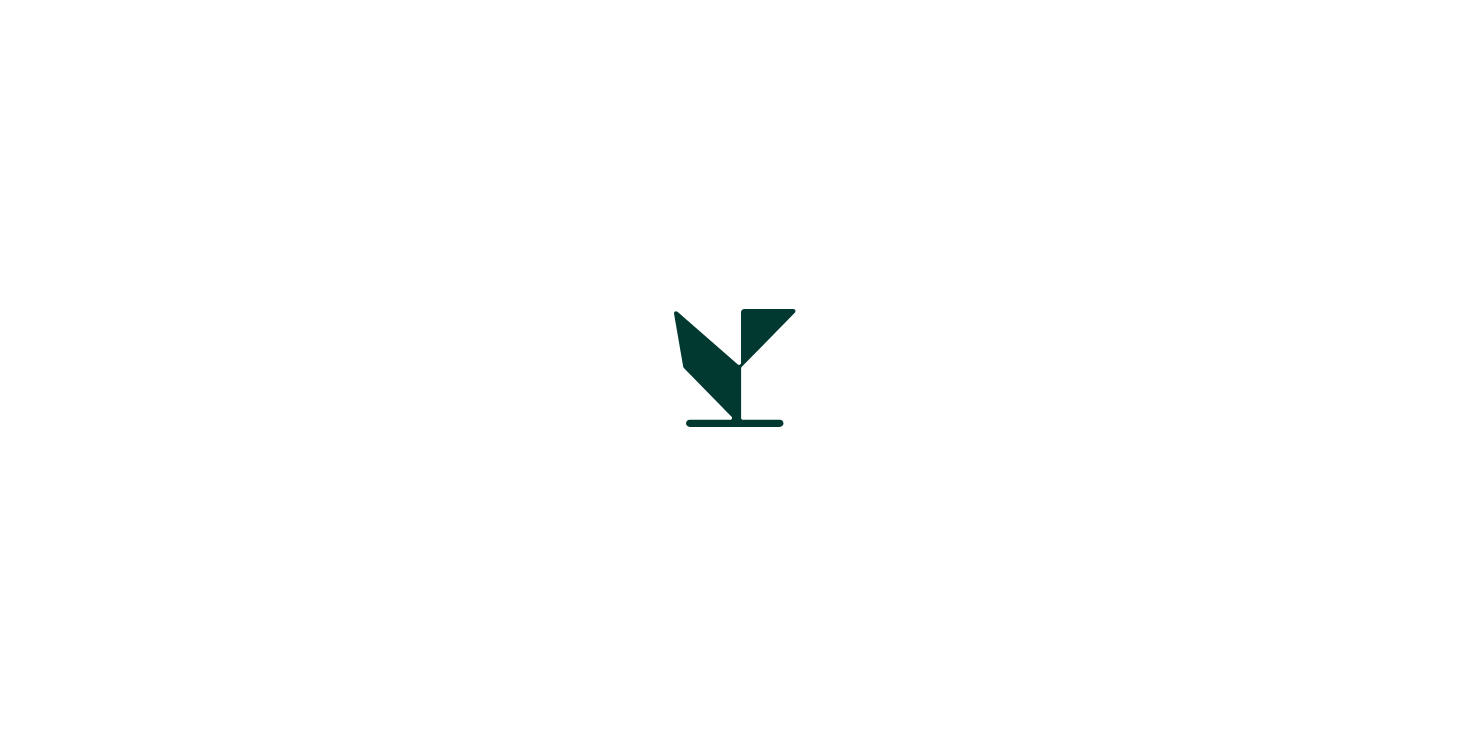 scroll, scrollTop: 0, scrollLeft: 0, axis: both 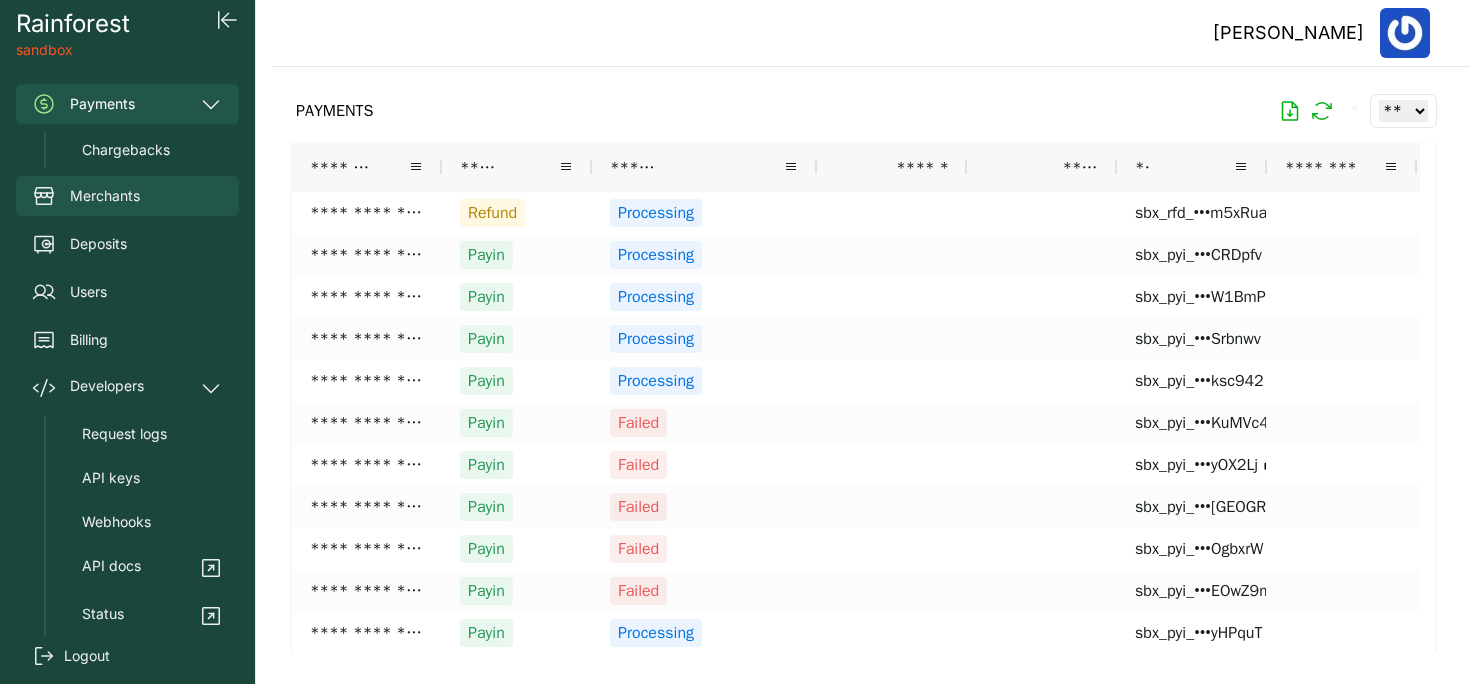 click on "Merchants" at bounding box center [105, 196] 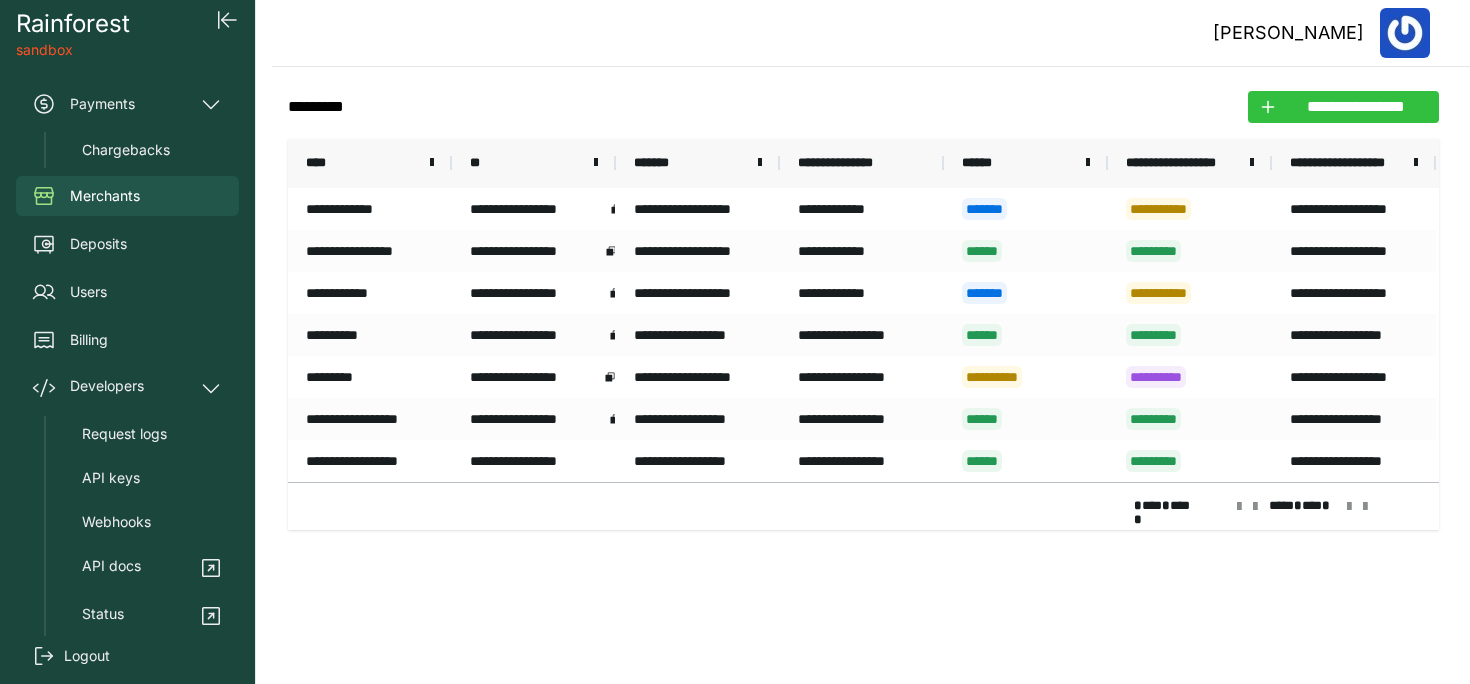 click on "**********" at bounding box center (1355, 107) 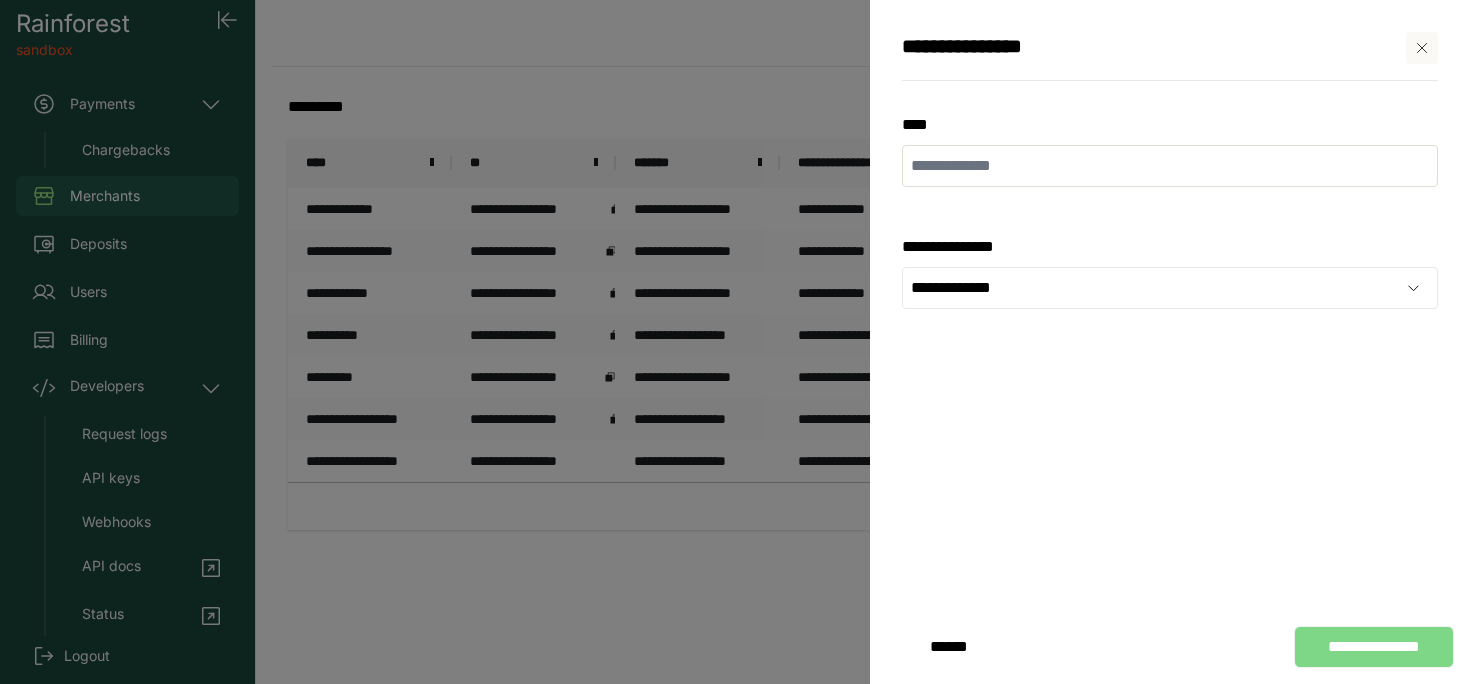 click on "****" 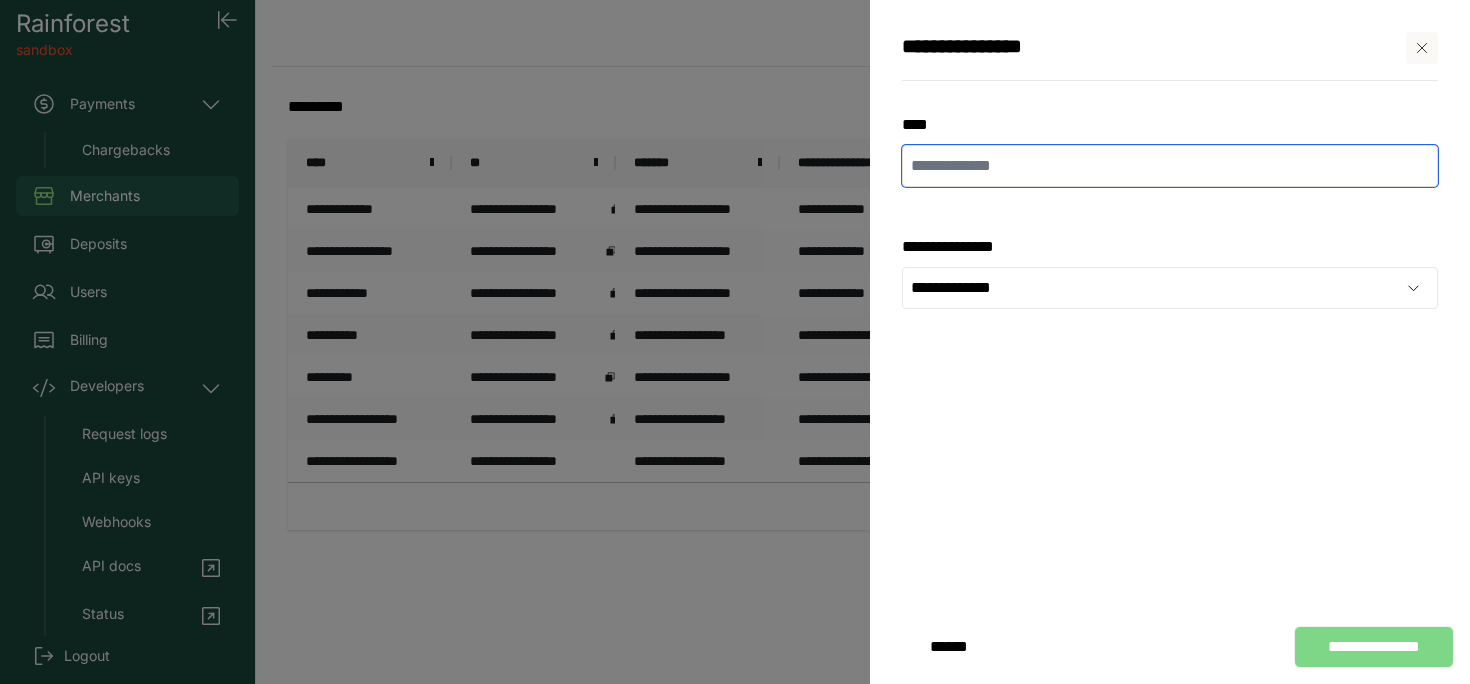 click at bounding box center [1170, 166] 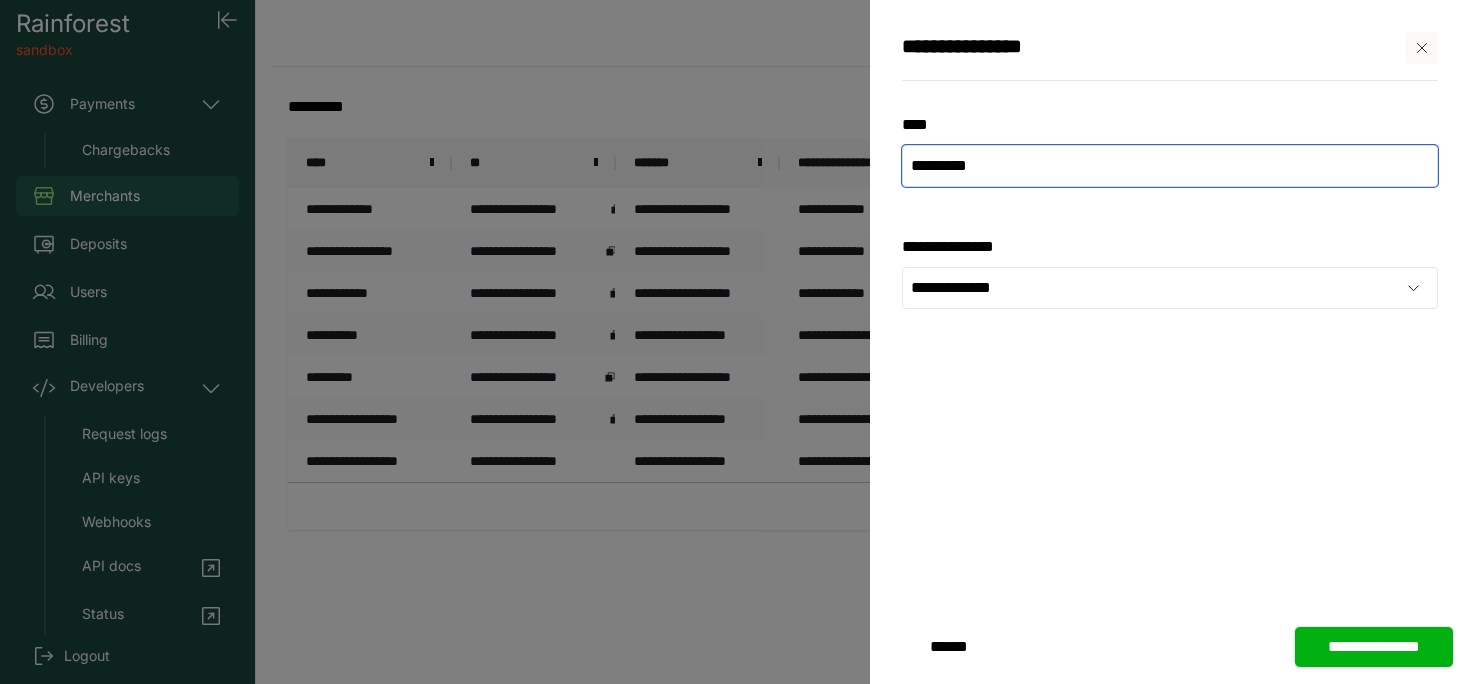 type on "*********" 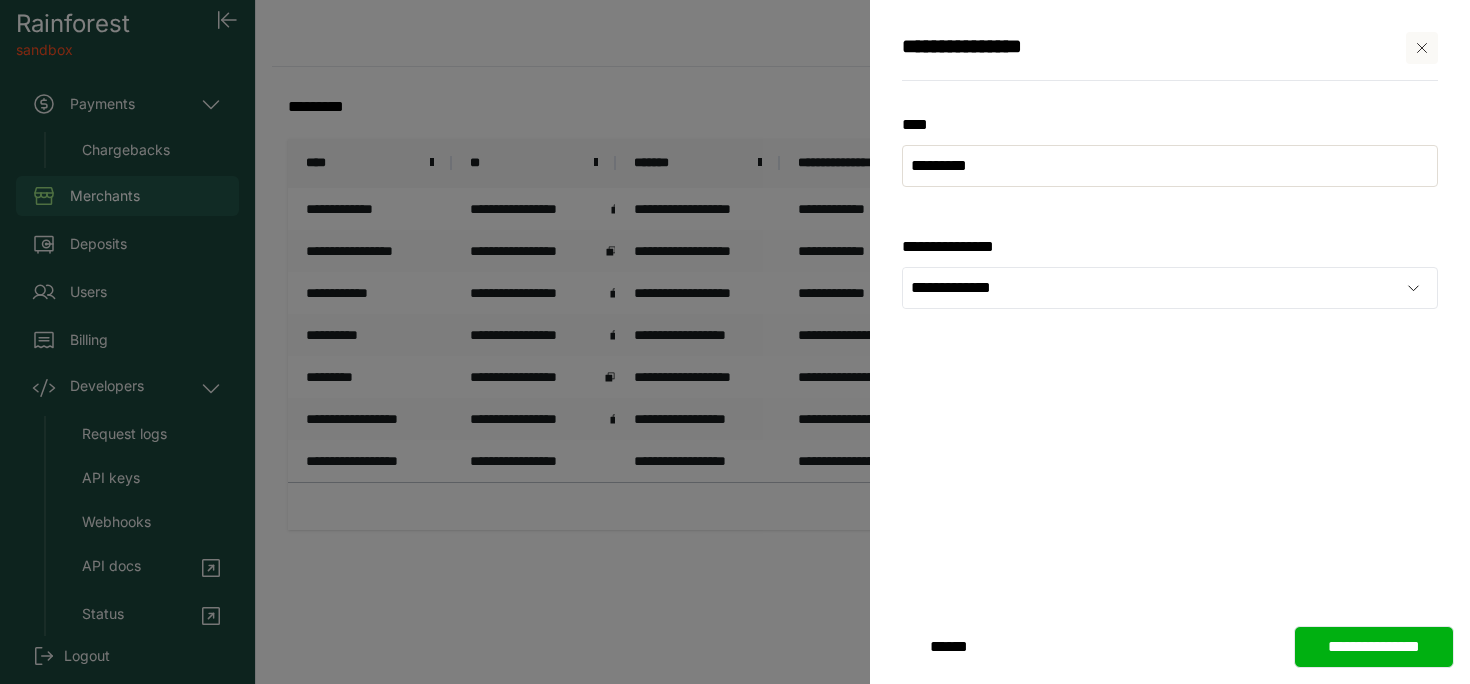 click on "**********" at bounding box center (1374, 647) 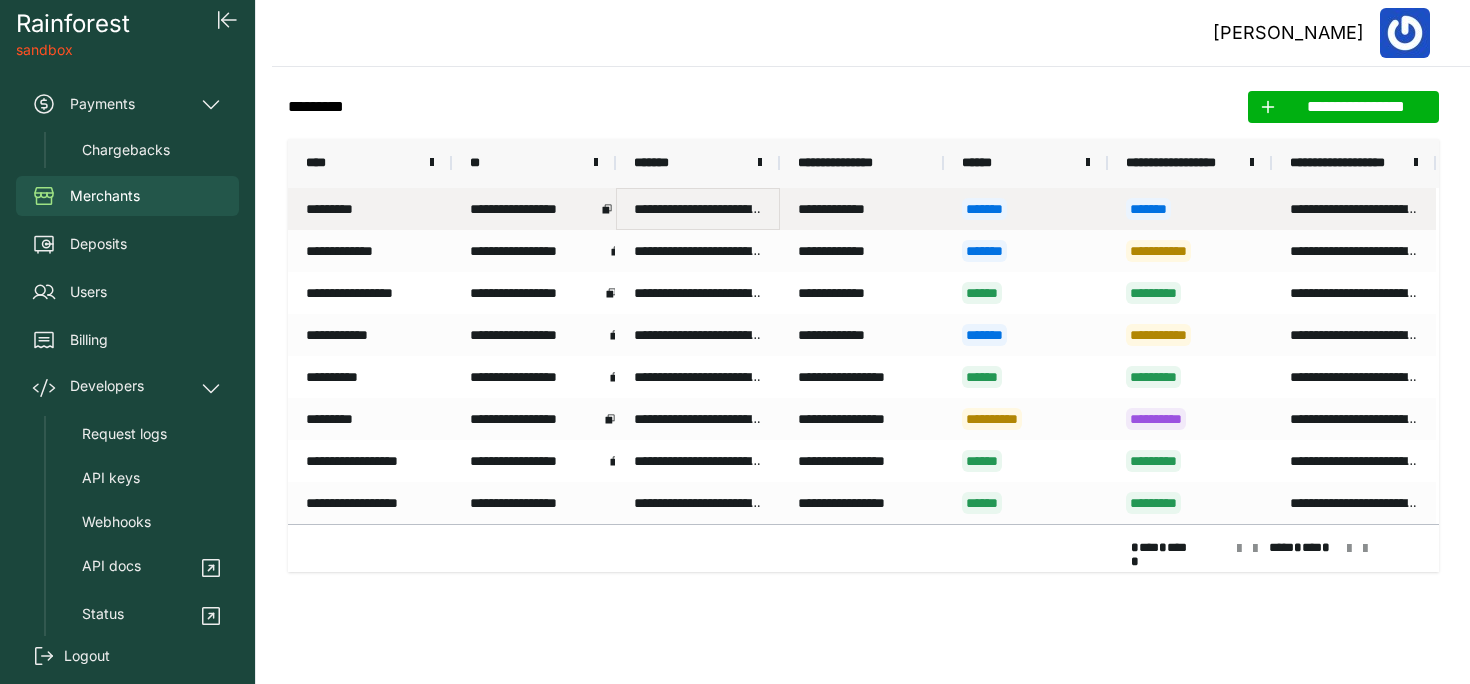click on "**********" at bounding box center (698, 209) 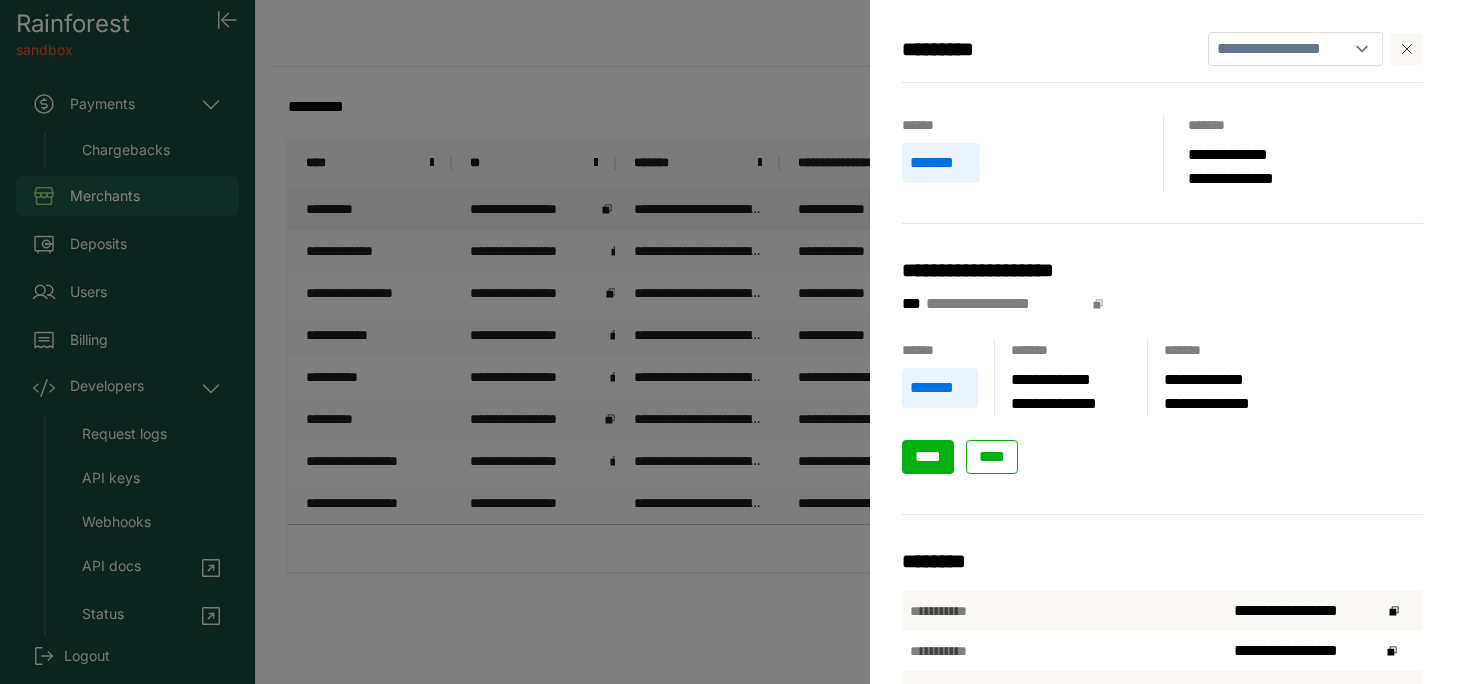 click on "****" at bounding box center (928, 457) 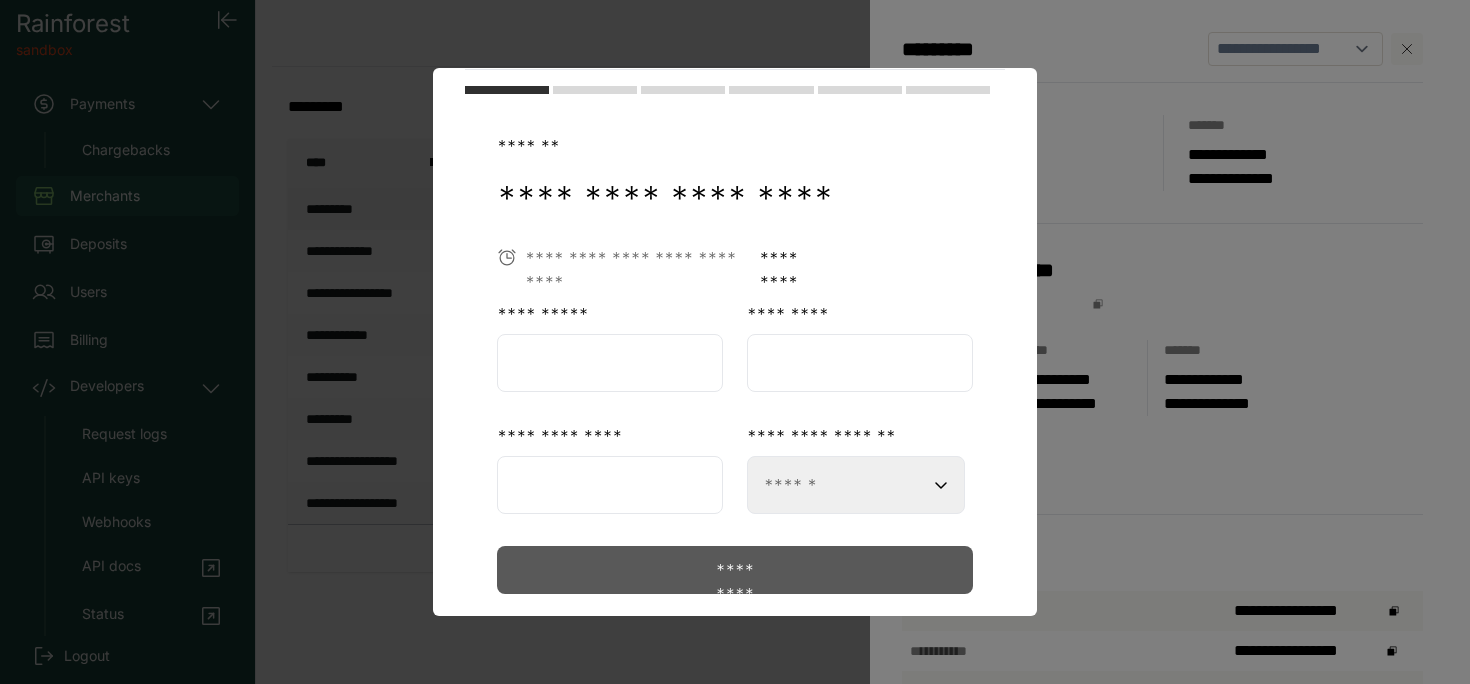 scroll, scrollTop: 122, scrollLeft: 0, axis: vertical 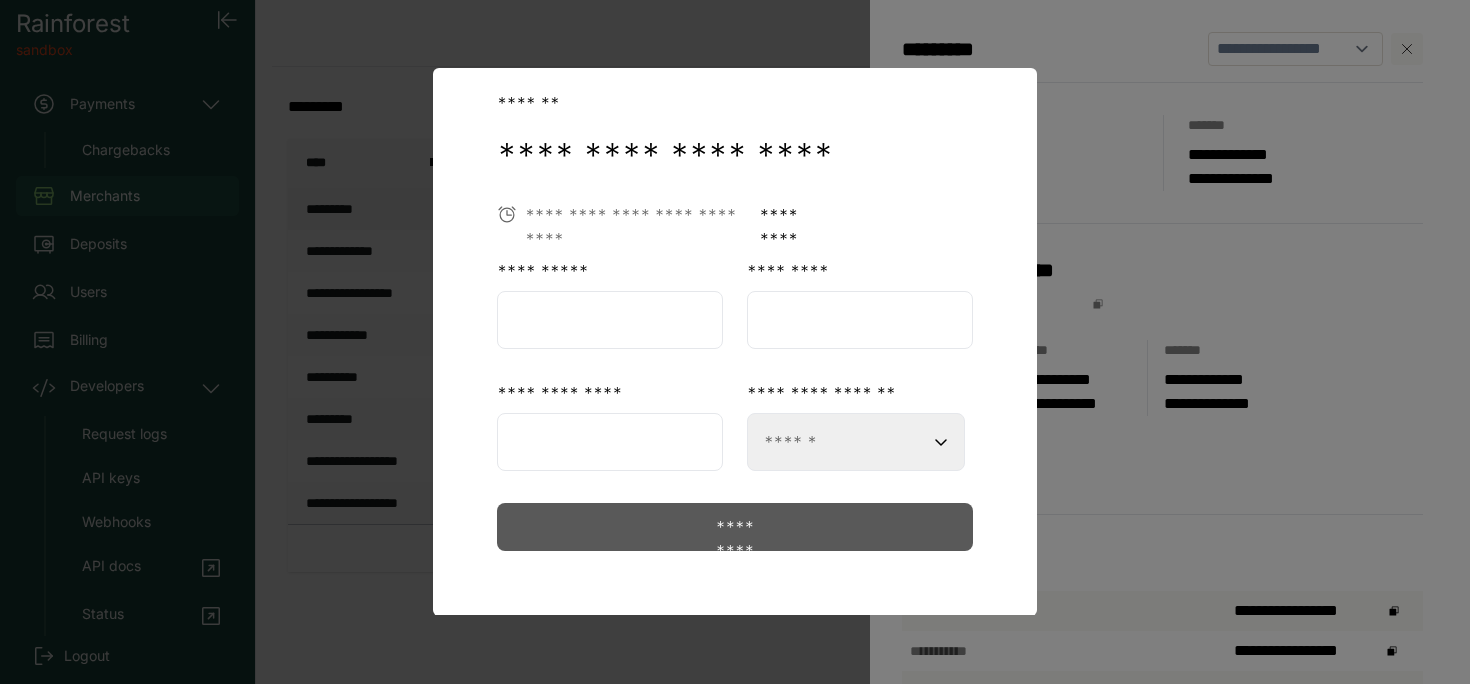 click at bounding box center [610, 320] 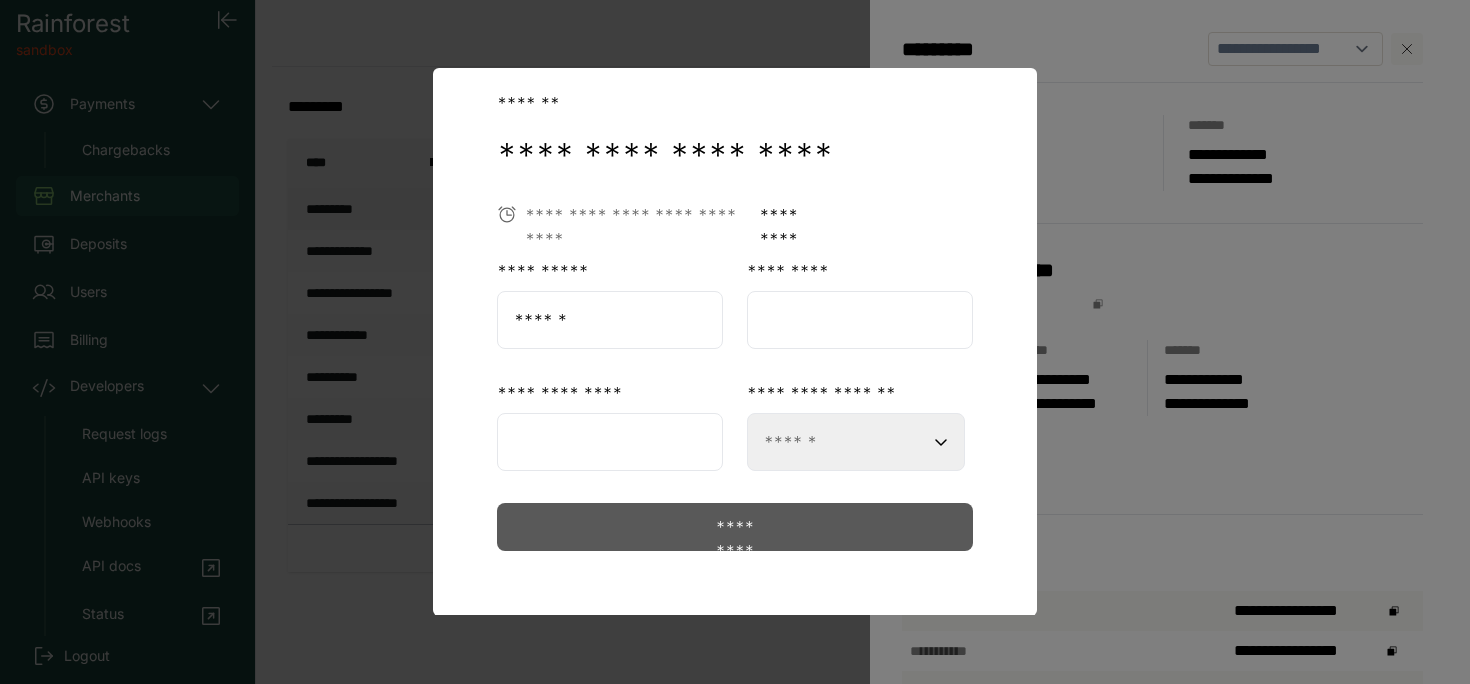 type on "******" 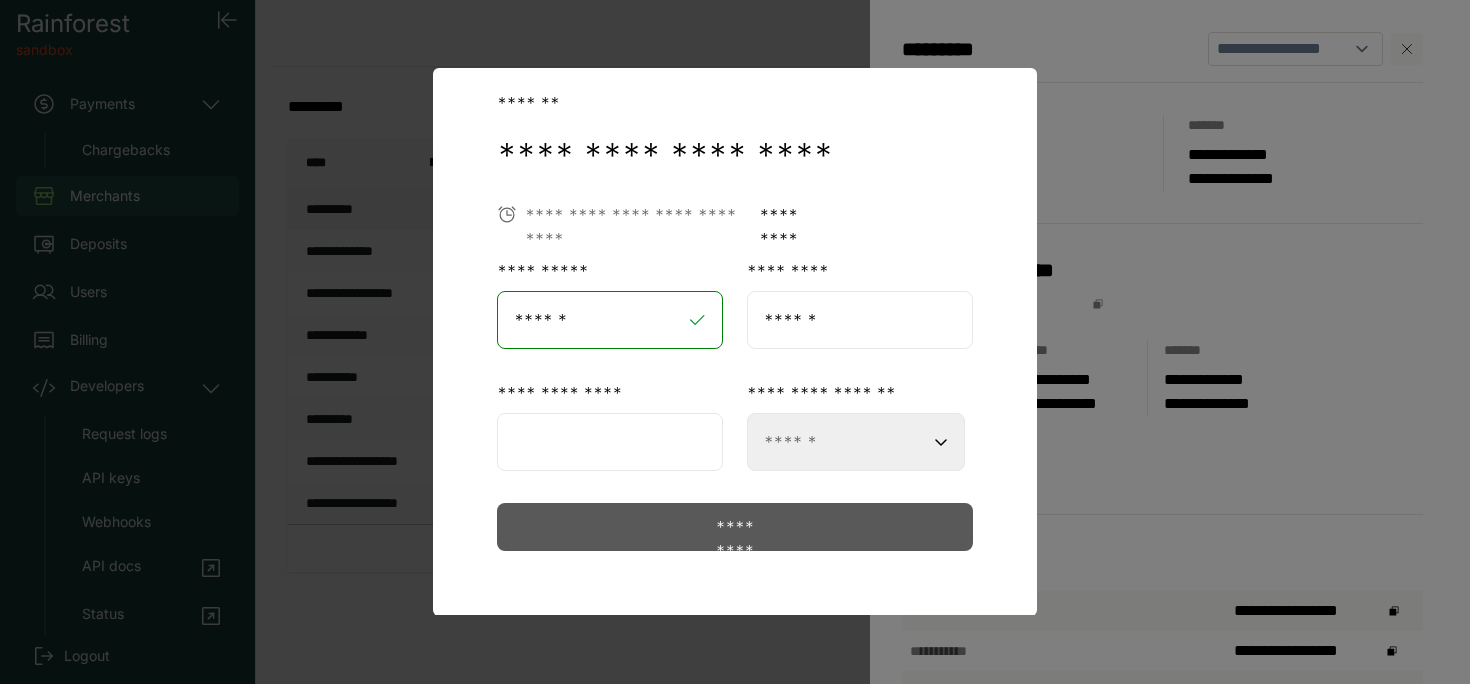 type on "******" 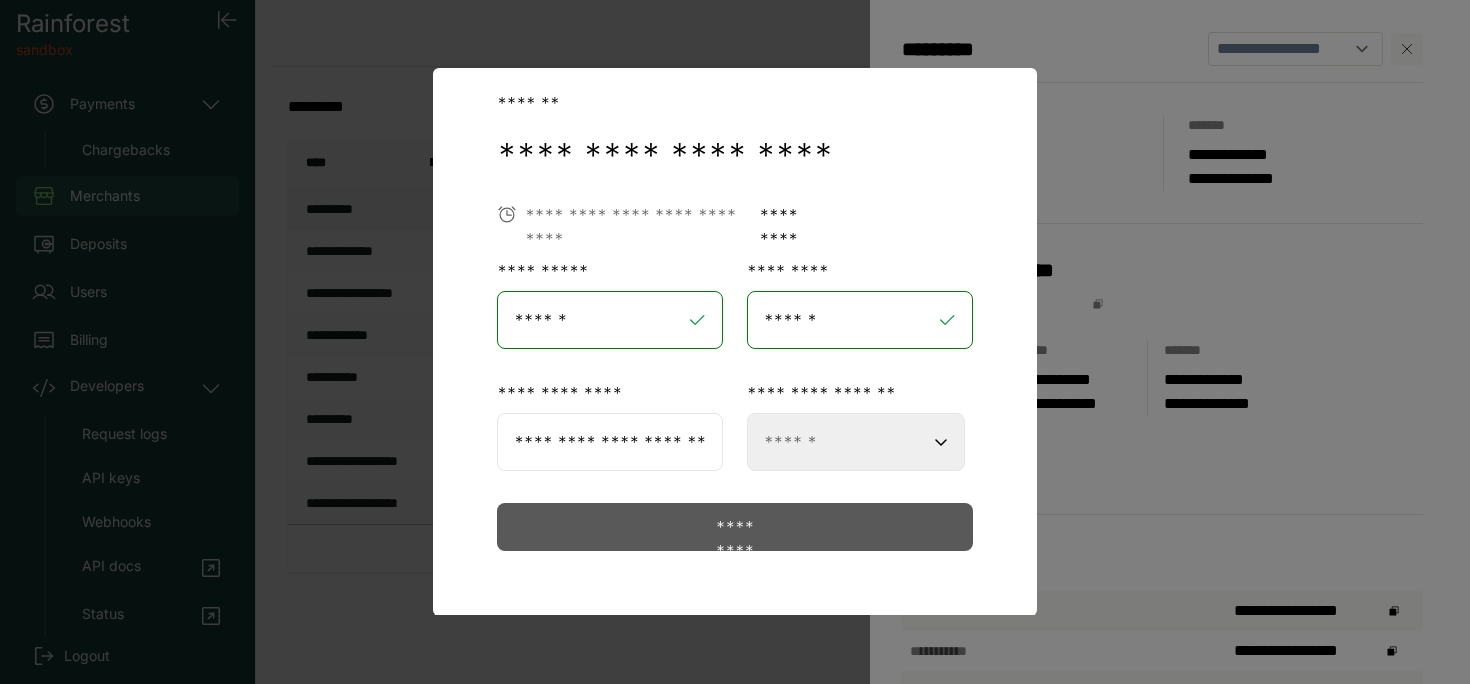 scroll, scrollTop: 0, scrollLeft: 15, axis: horizontal 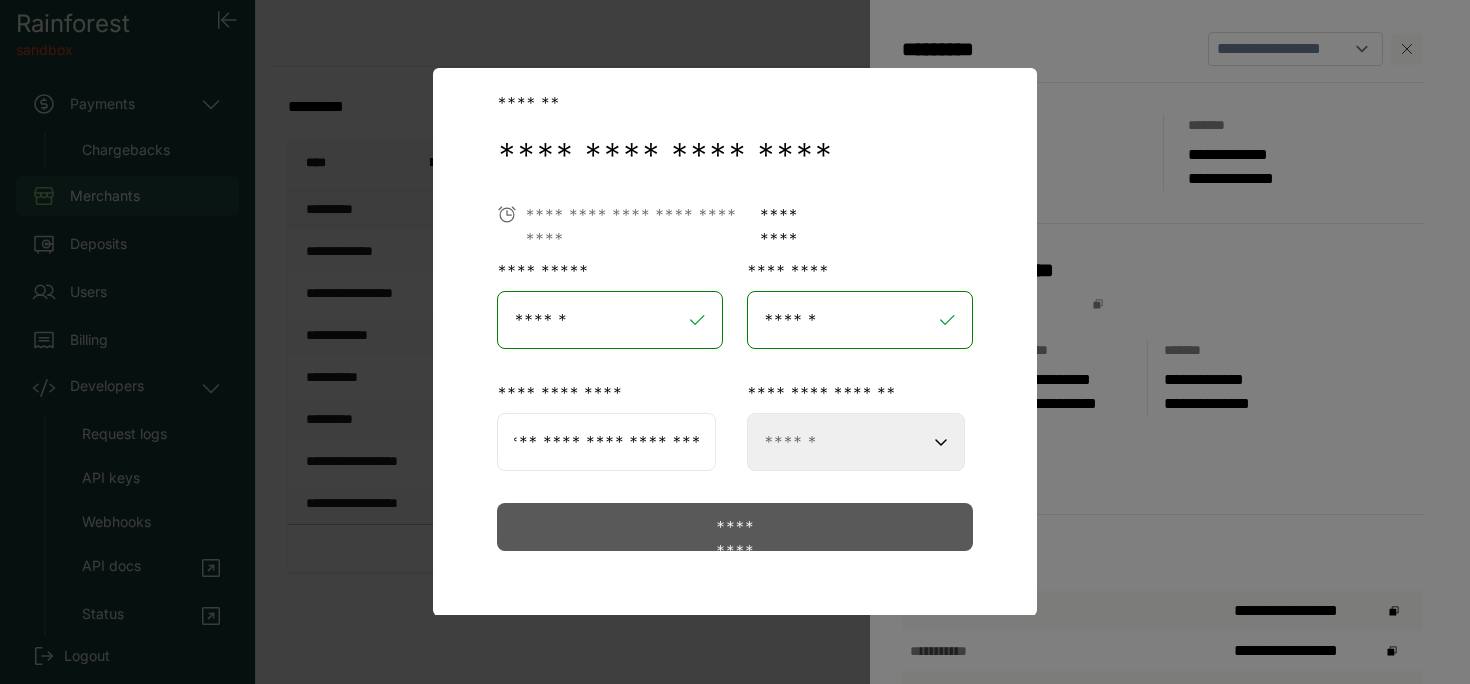 type on "**********" 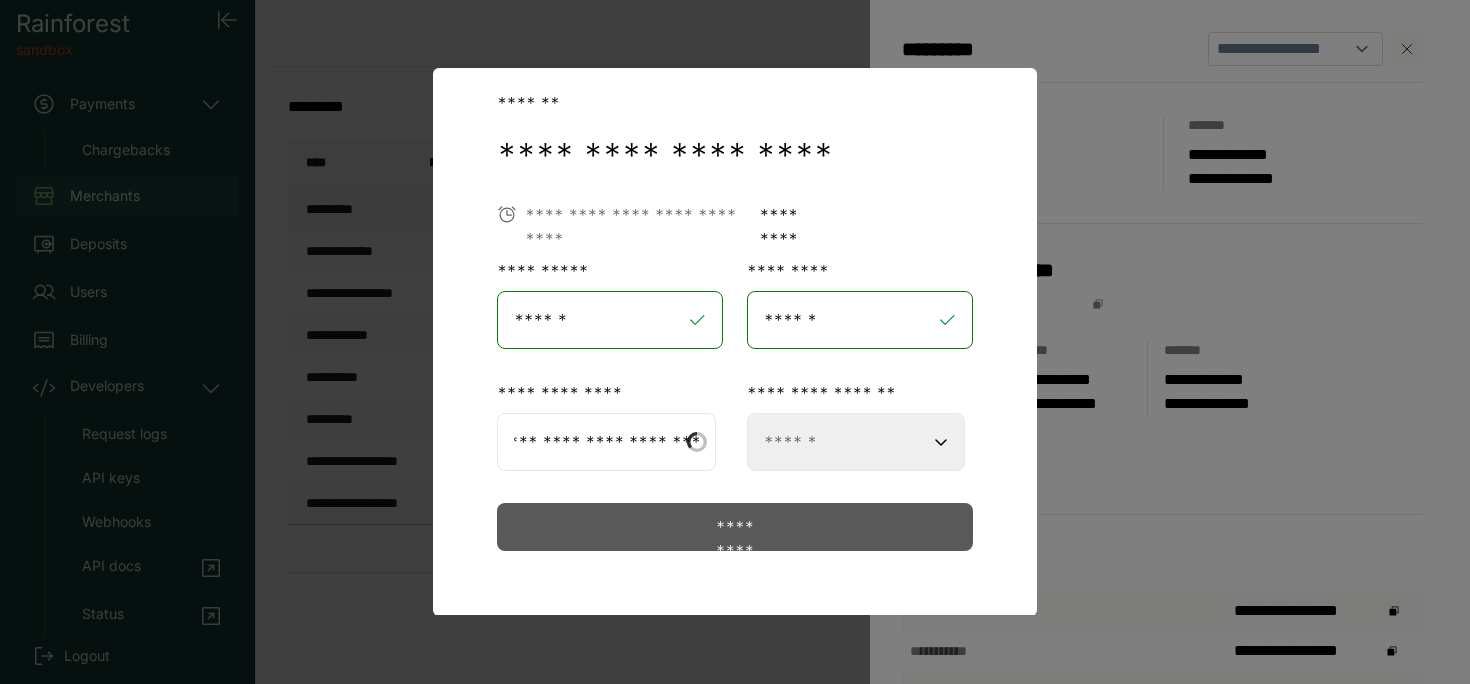scroll, scrollTop: 0, scrollLeft: 0, axis: both 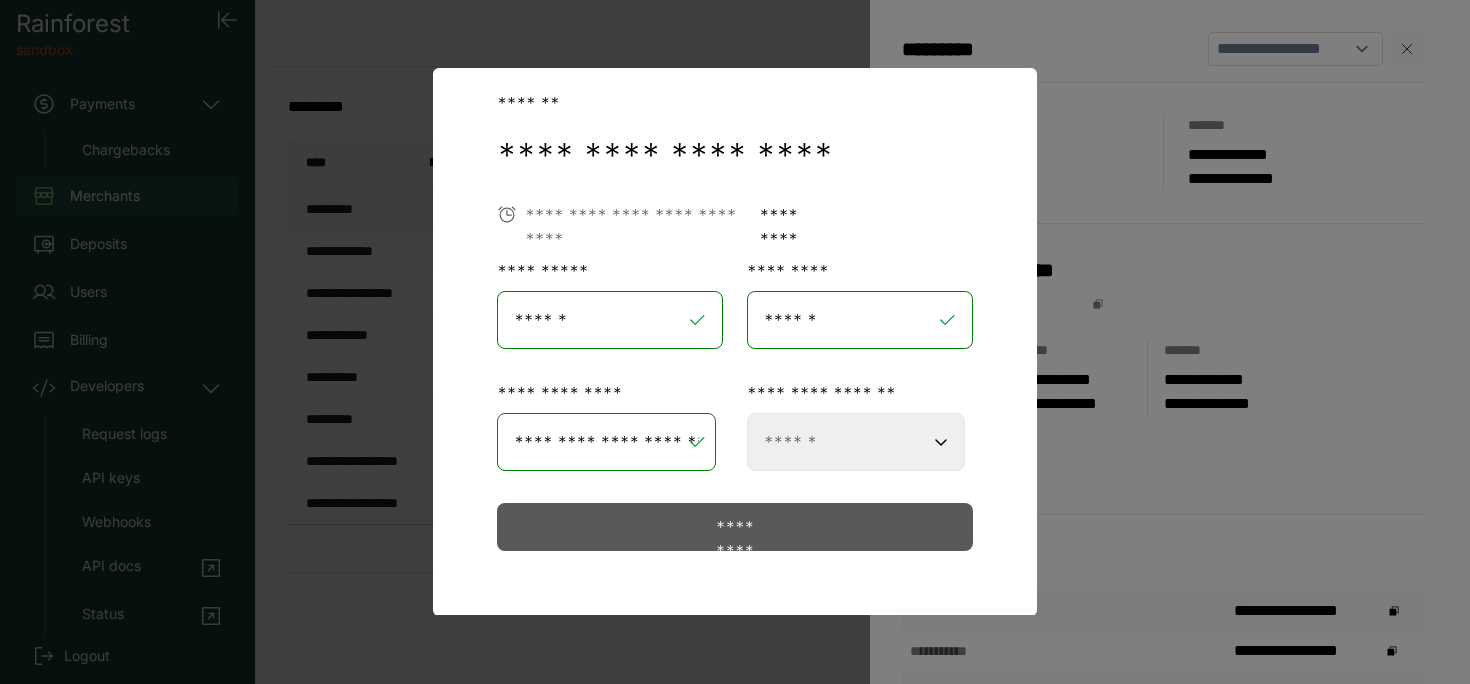 select on "***" 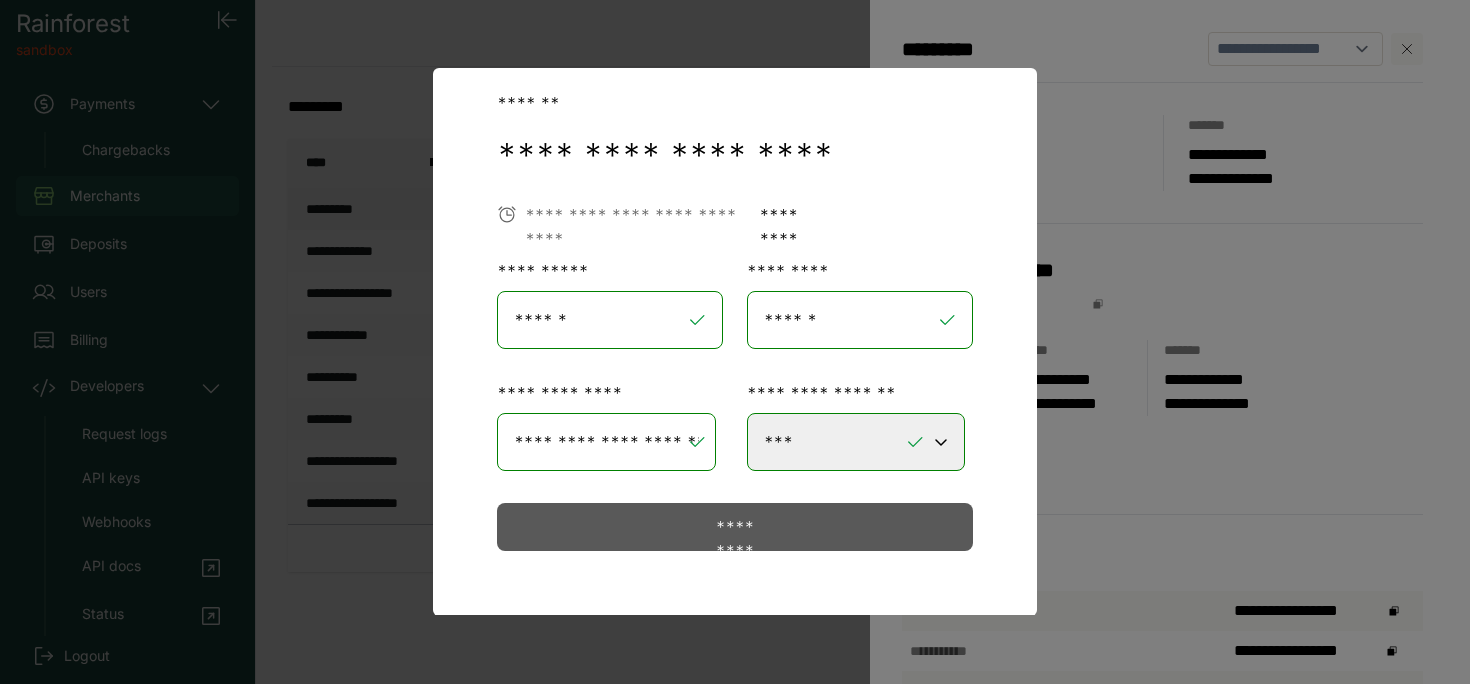 click on "*********" at bounding box center (734, 527) 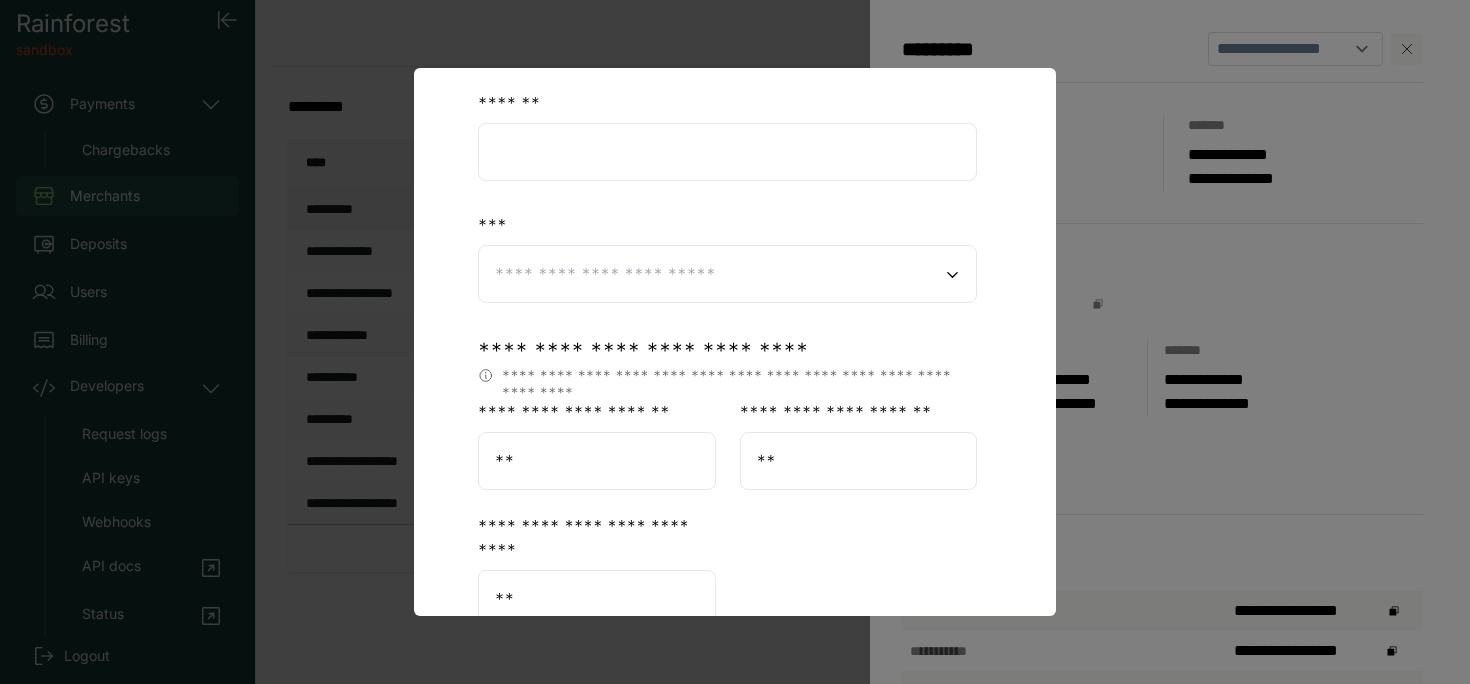 scroll, scrollTop: 603, scrollLeft: 0, axis: vertical 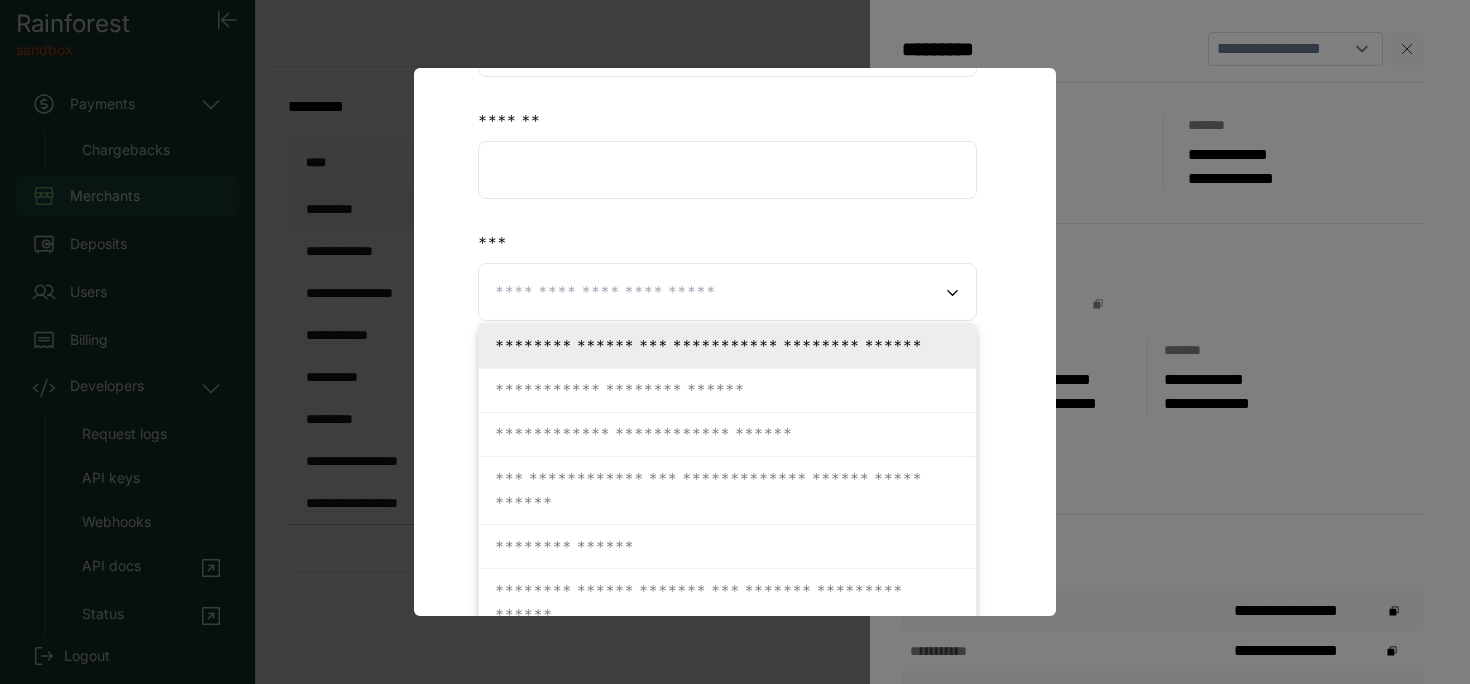 click at bounding box center (716, 292) 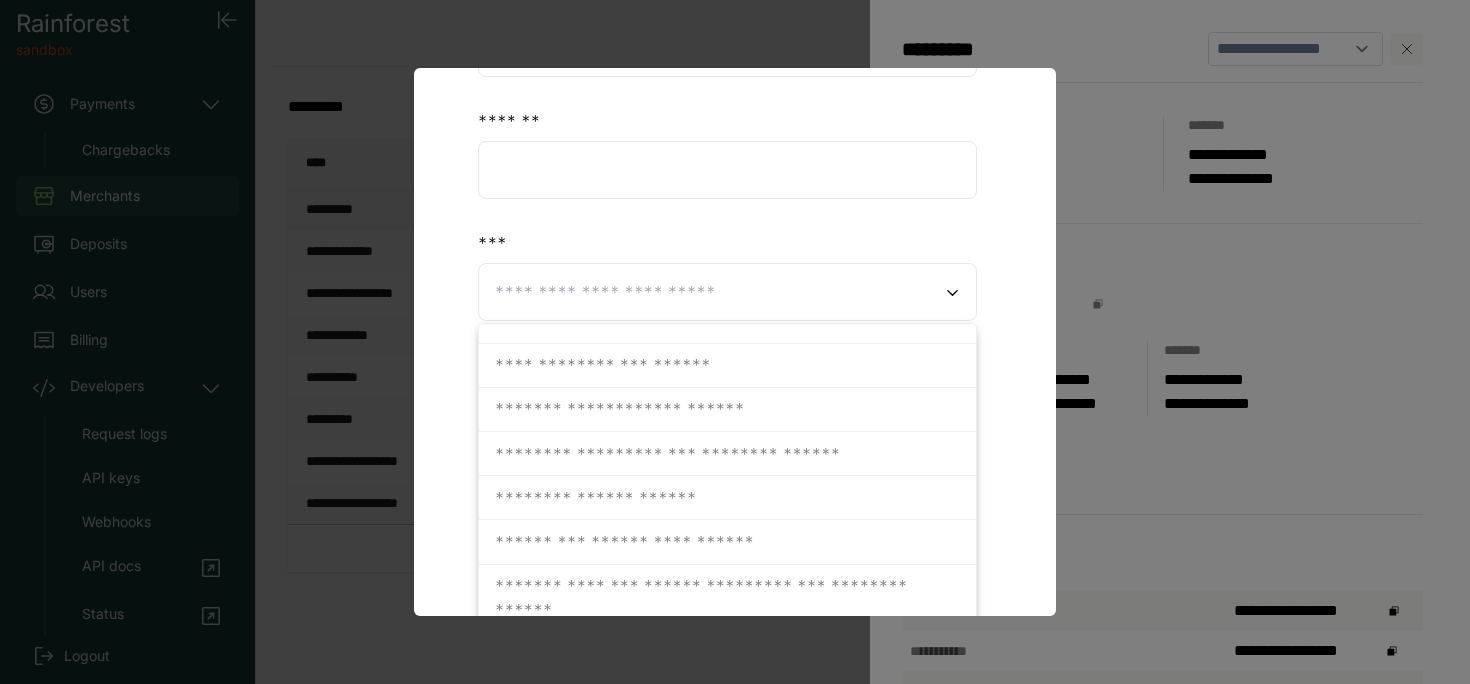 scroll, scrollTop: 6005, scrollLeft: 0, axis: vertical 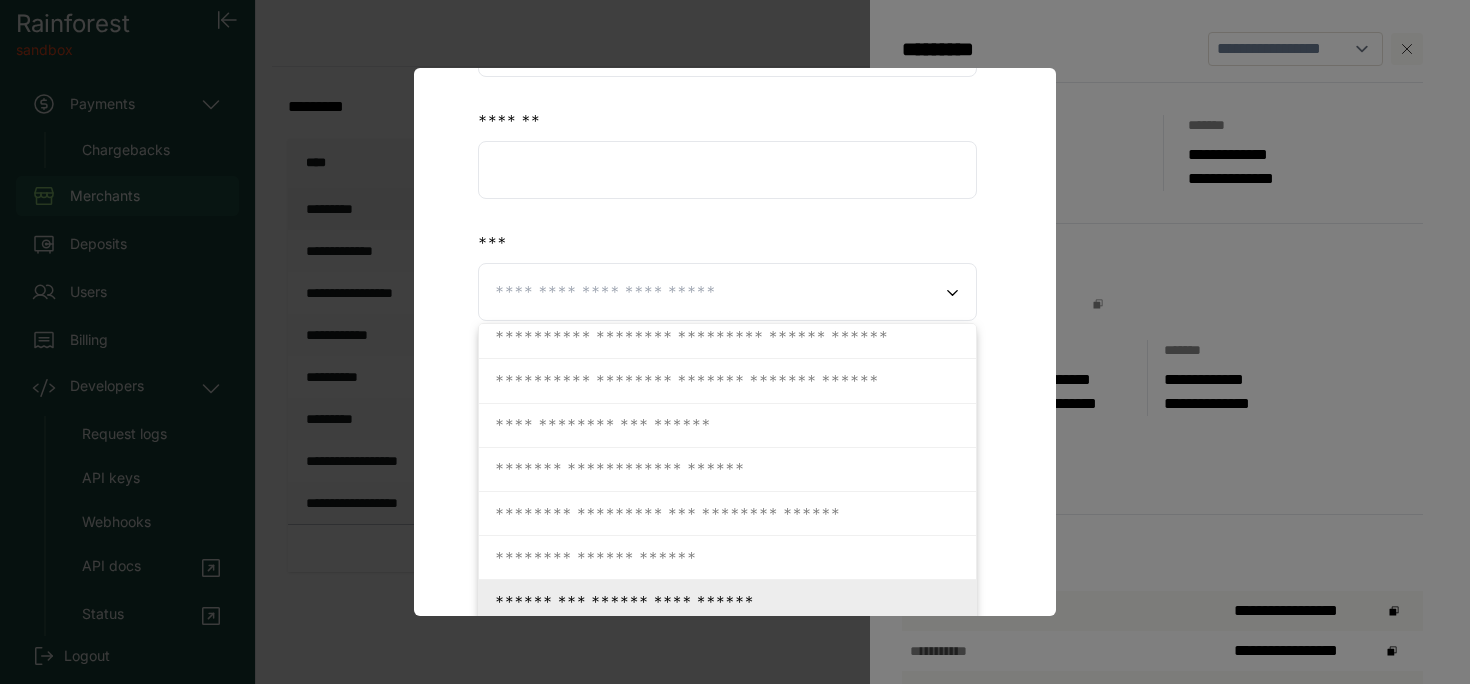 click on "* * * * * *   * * *   * * * * * *   * * * *   * * * * * *" 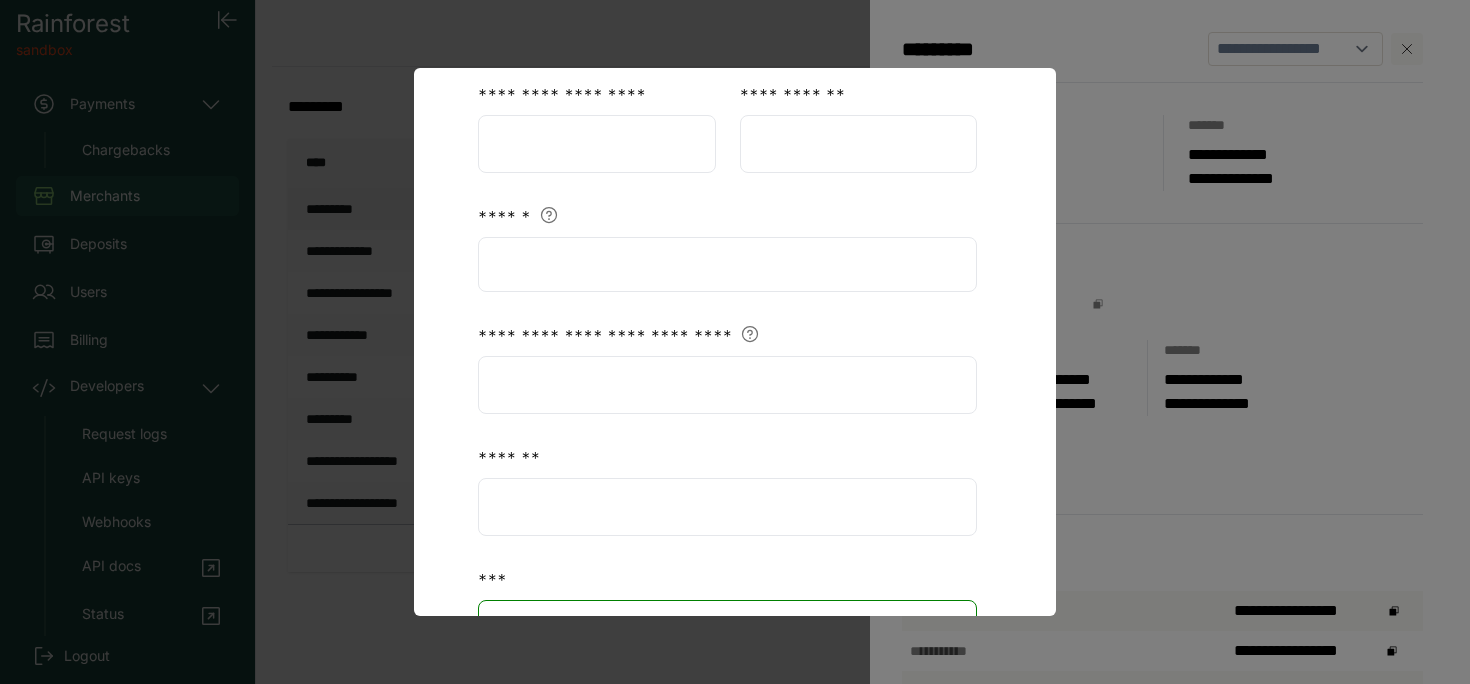 scroll, scrollTop: 276, scrollLeft: 0, axis: vertical 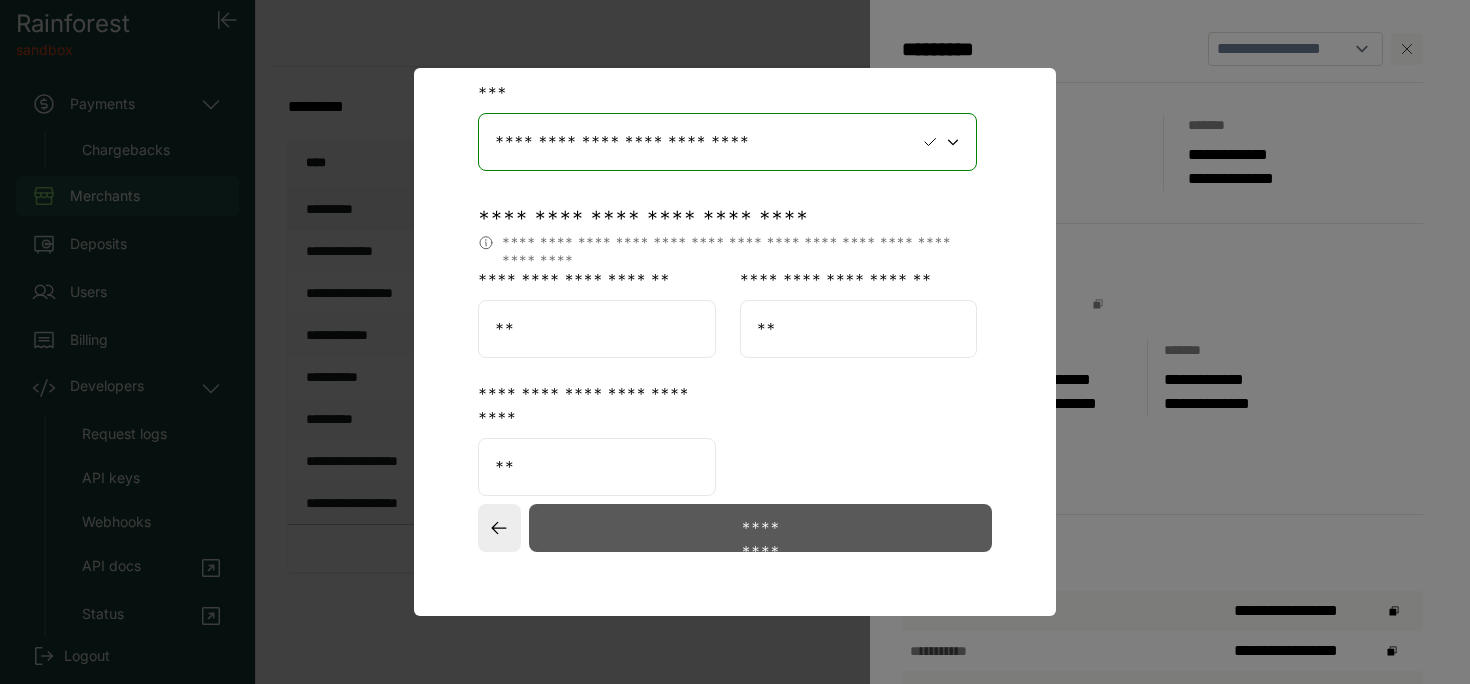 click on "*********" at bounding box center (760, 528) 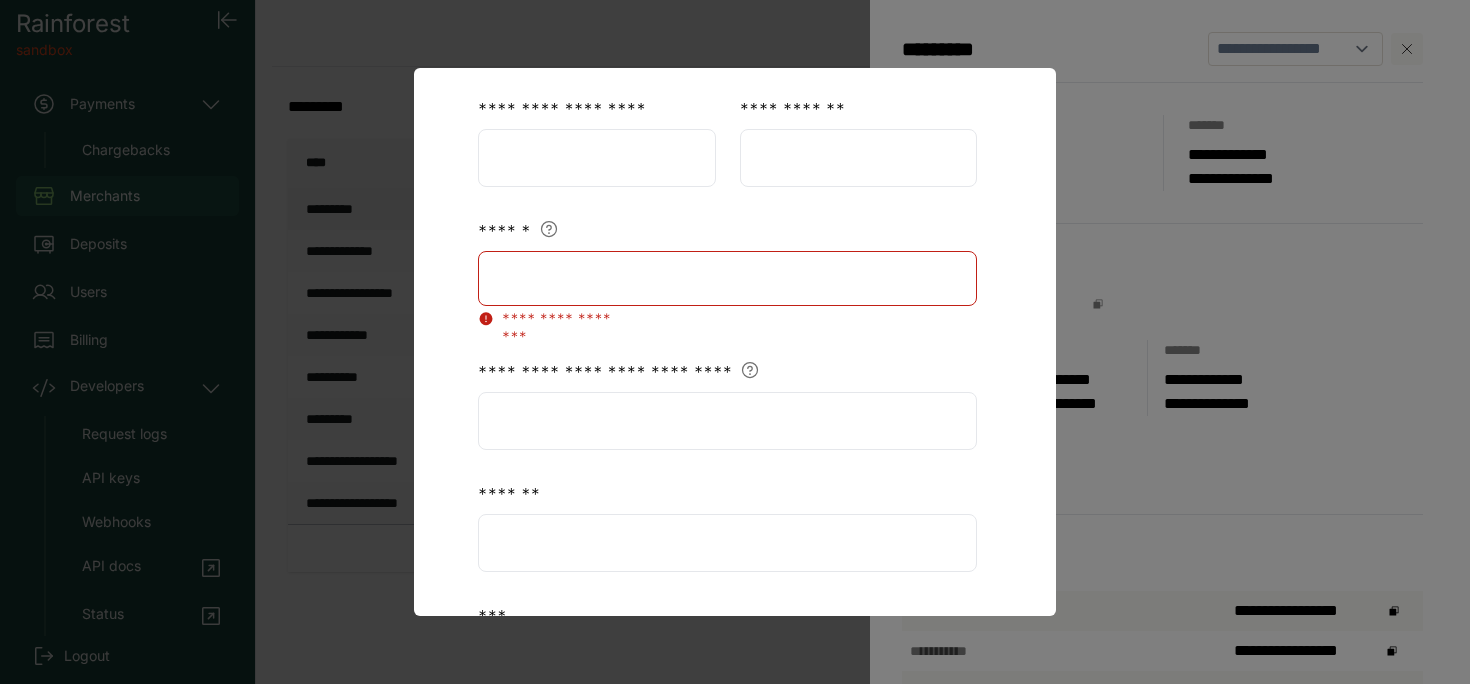 select on "**" 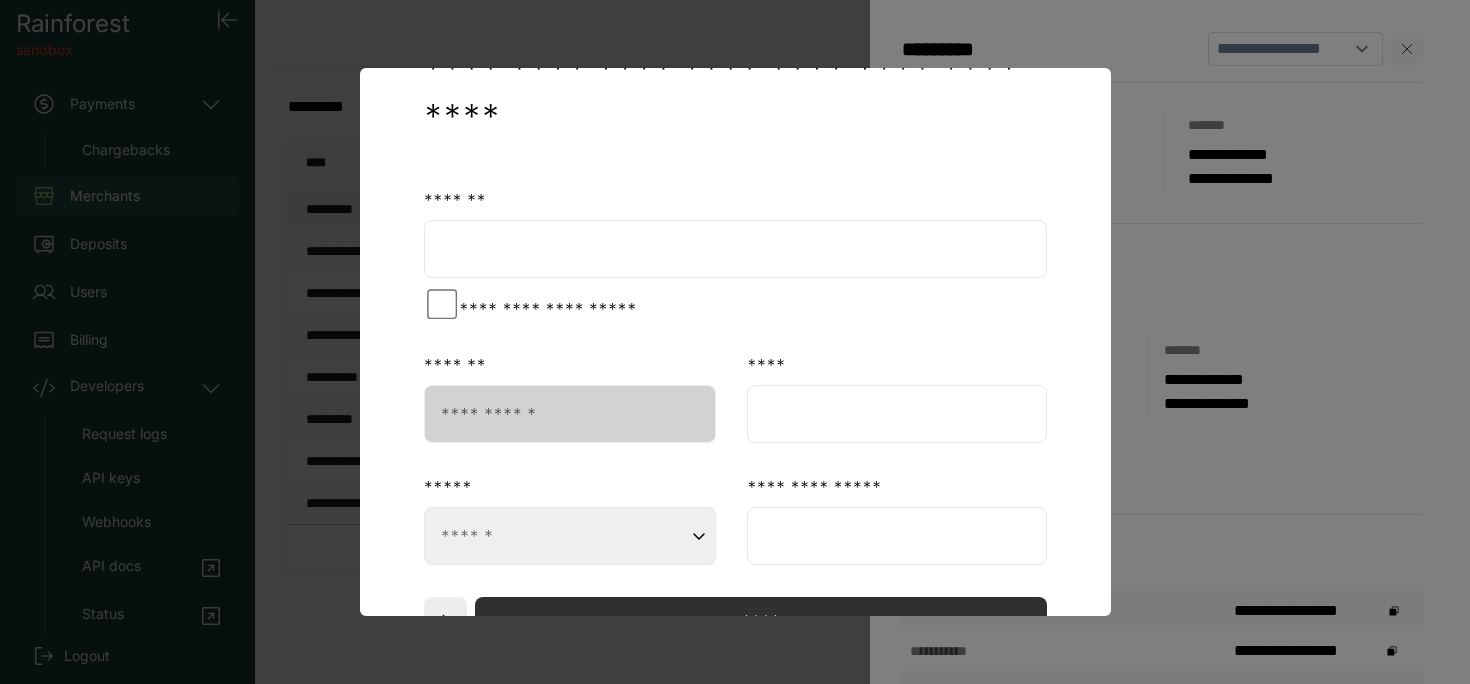 scroll, scrollTop: 0, scrollLeft: 0, axis: both 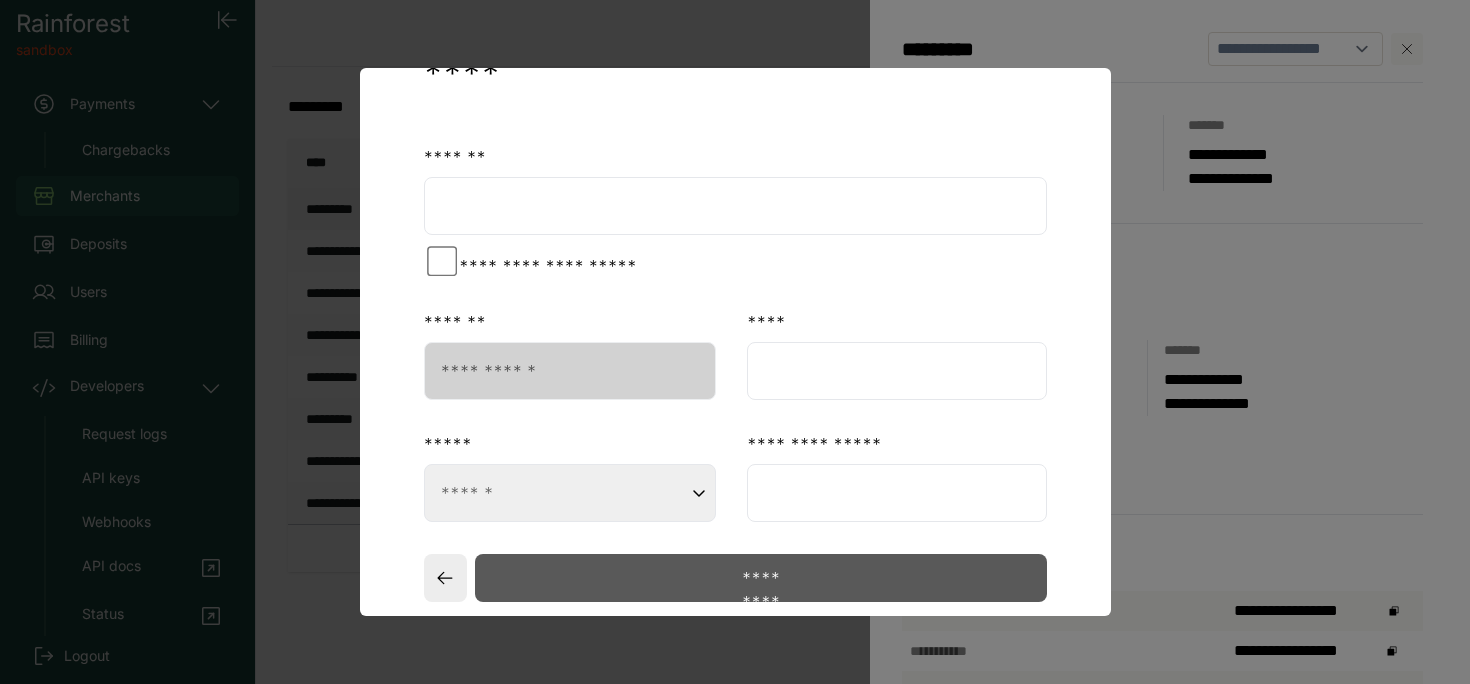 click on "*********" at bounding box center [760, 578] 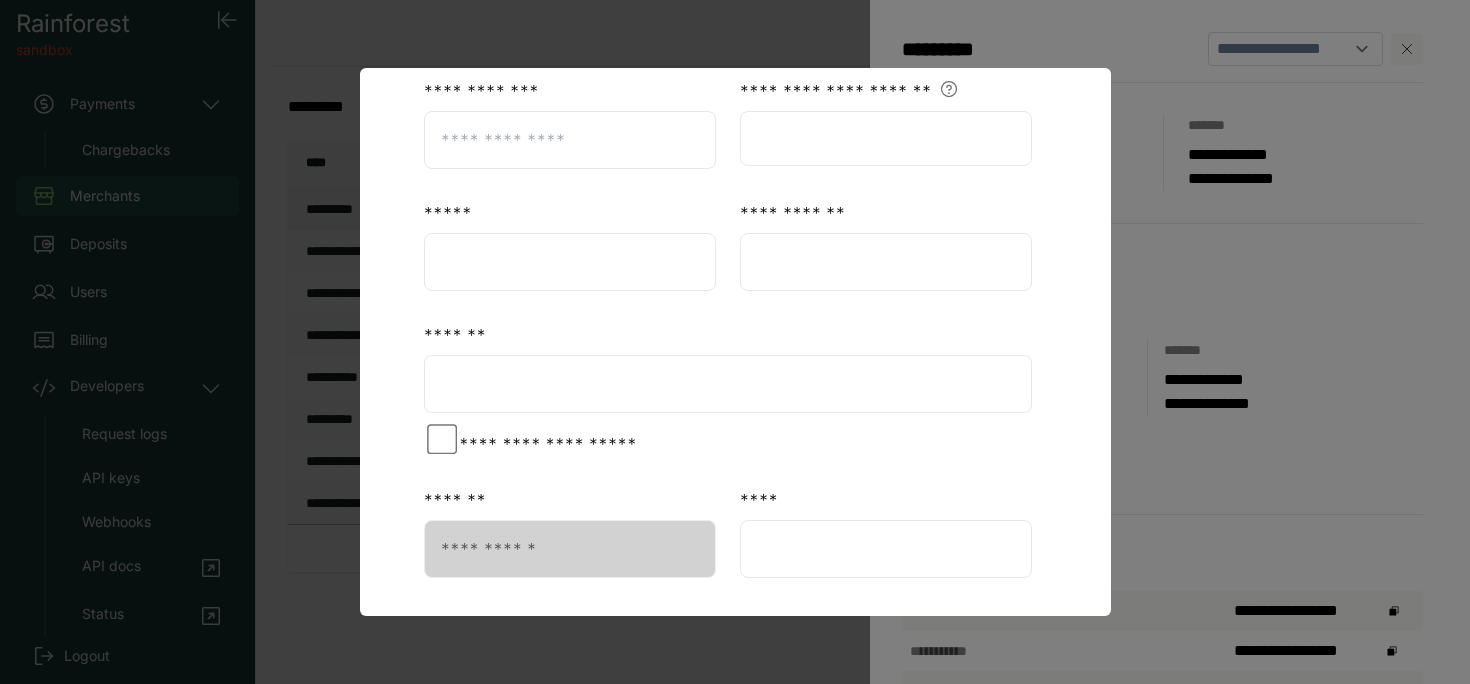 scroll, scrollTop: 301, scrollLeft: 0, axis: vertical 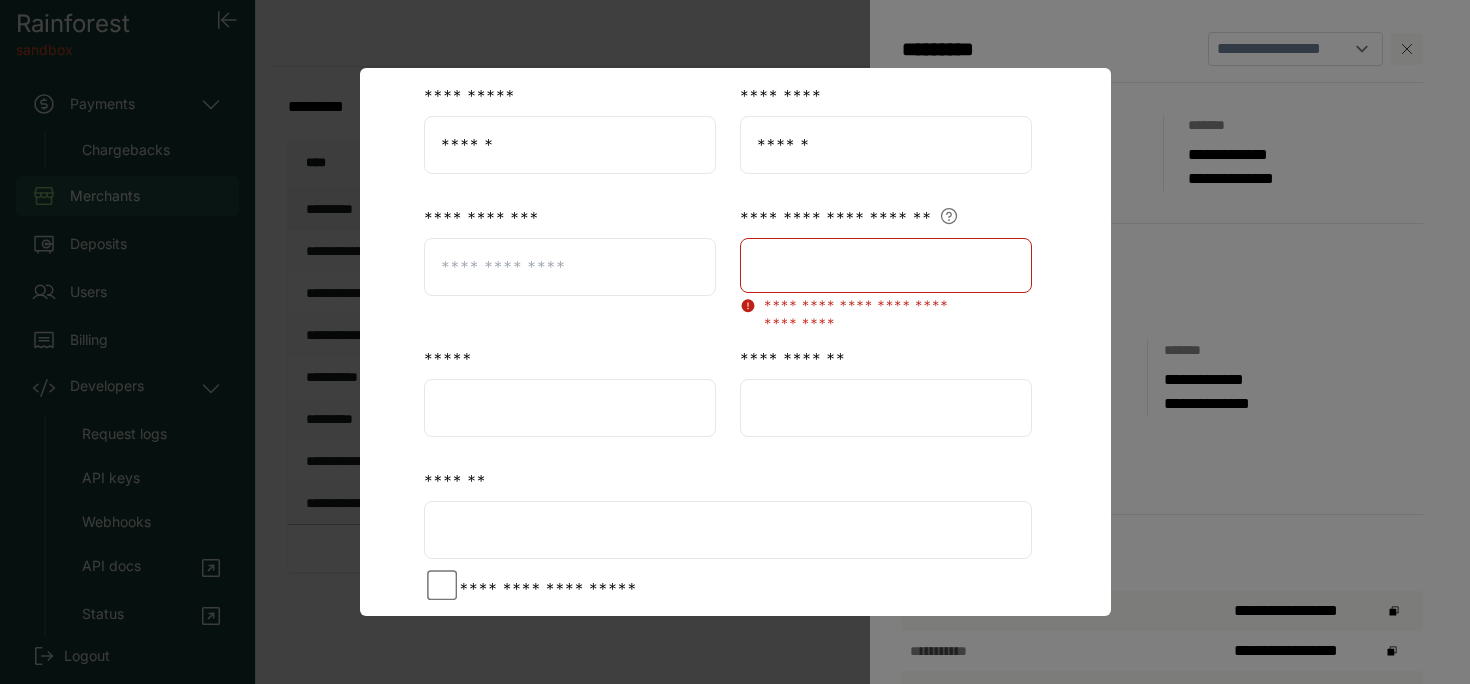 click on "**********" at bounding box center [886, 218] 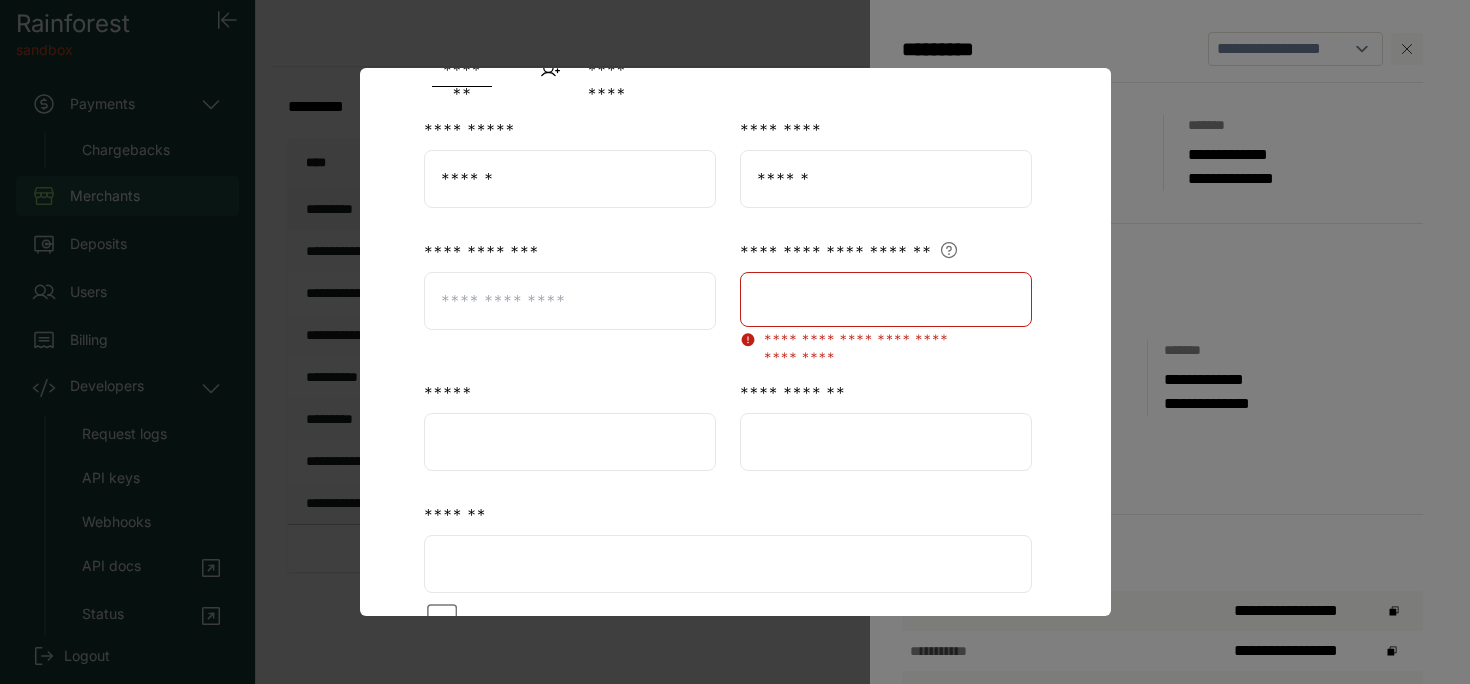 scroll, scrollTop: 0, scrollLeft: 0, axis: both 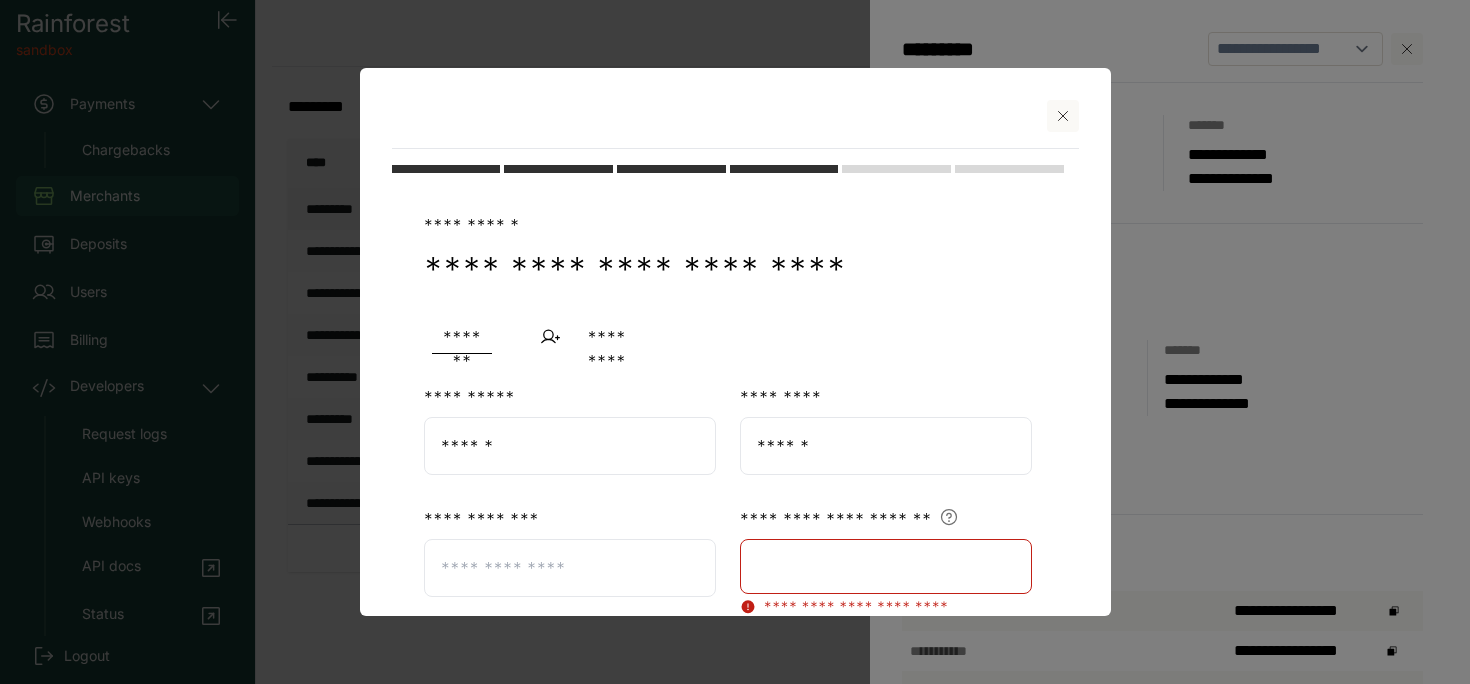 drag, startPoint x: 412, startPoint y: 267, endPoint x: 773, endPoint y: 271, distance: 361.02216 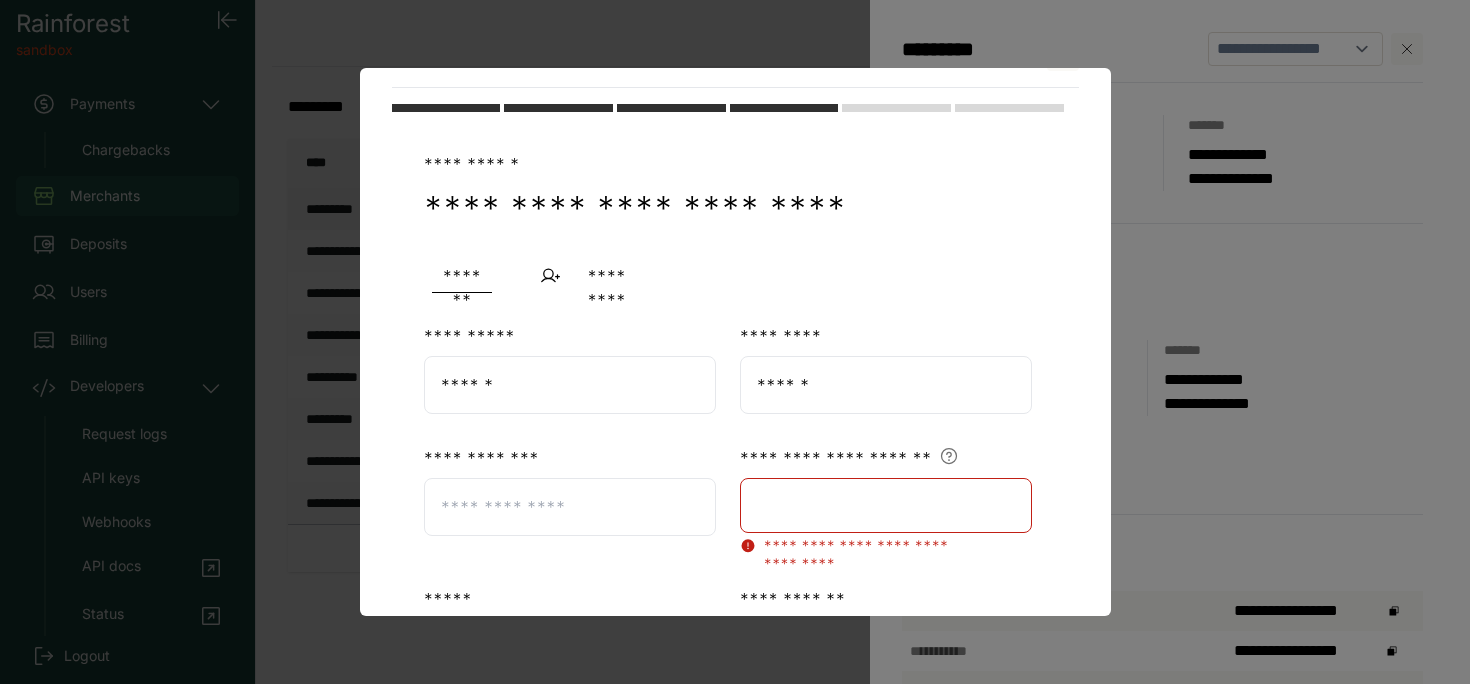scroll, scrollTop: 62, scrollLeft: 0, axis: vertical 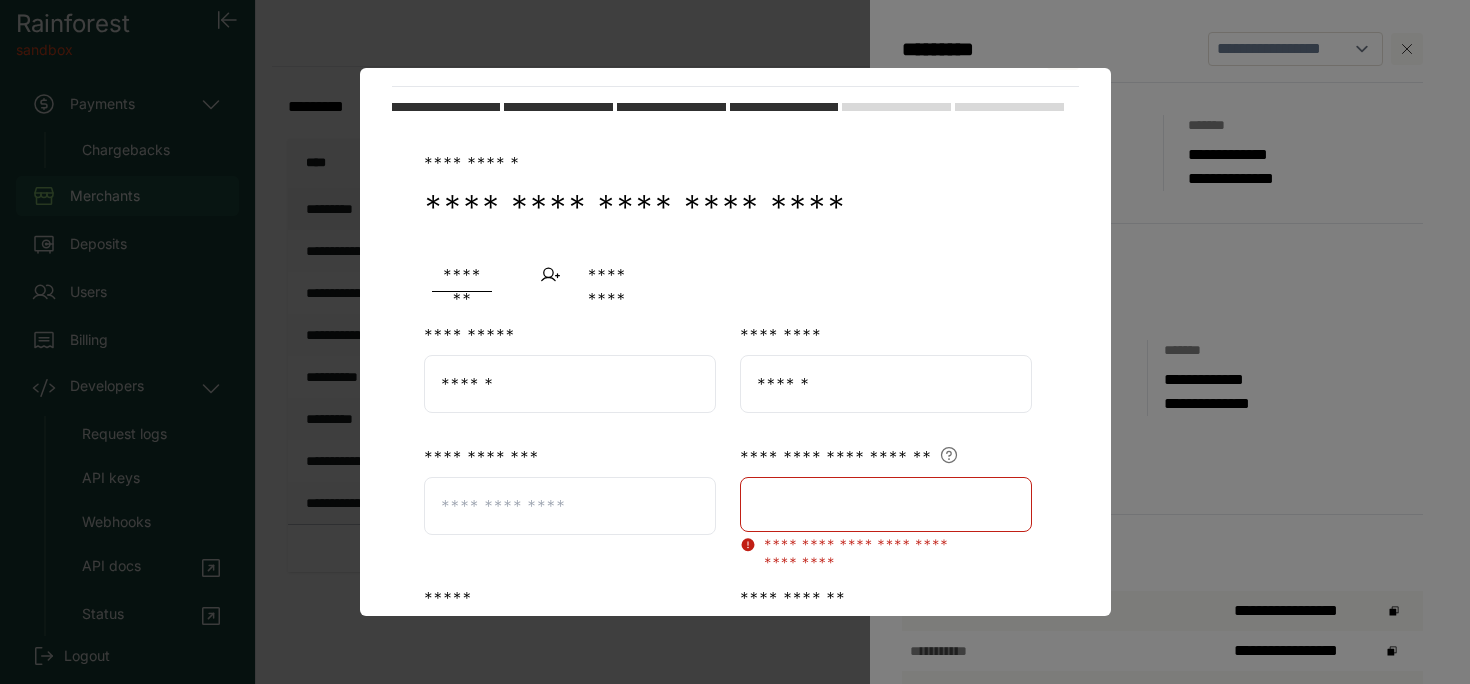 click on "******" at bounding box center (570, 384) 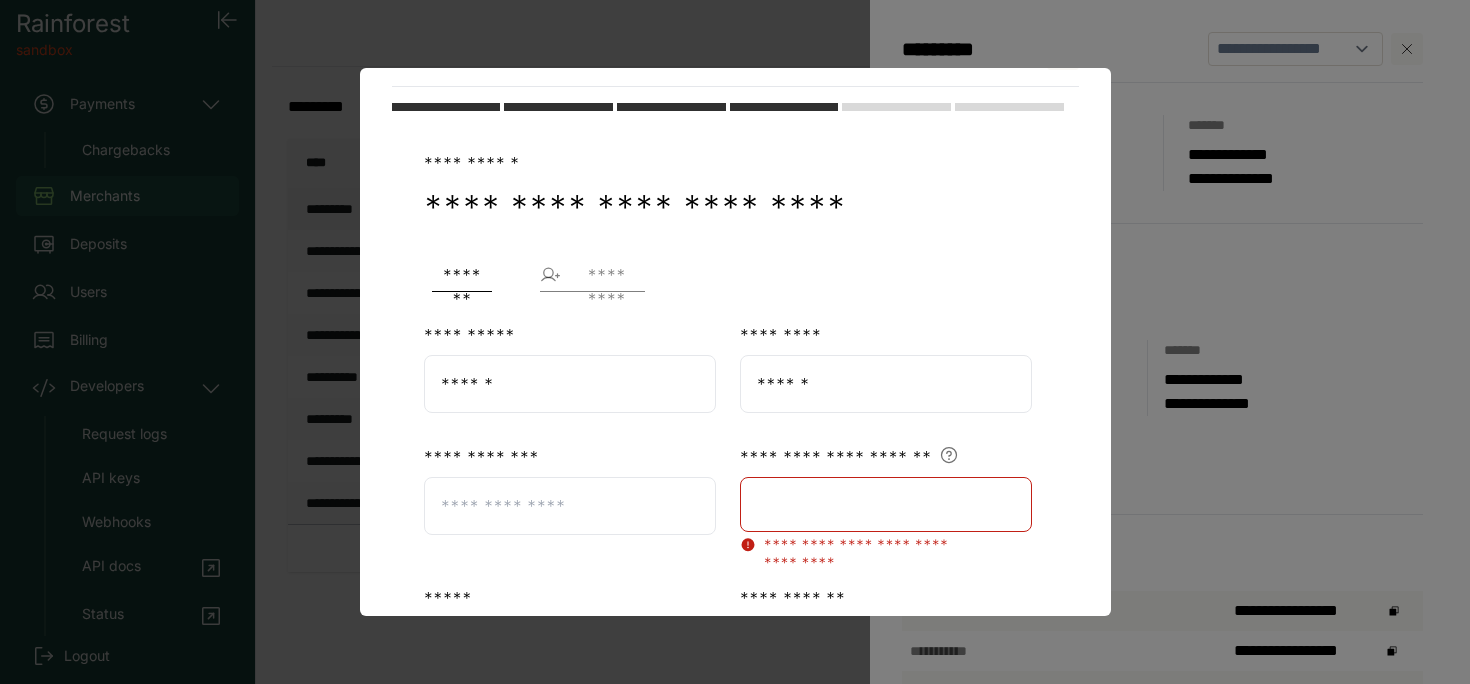 click on "*********" at bounding box center (602, 275) 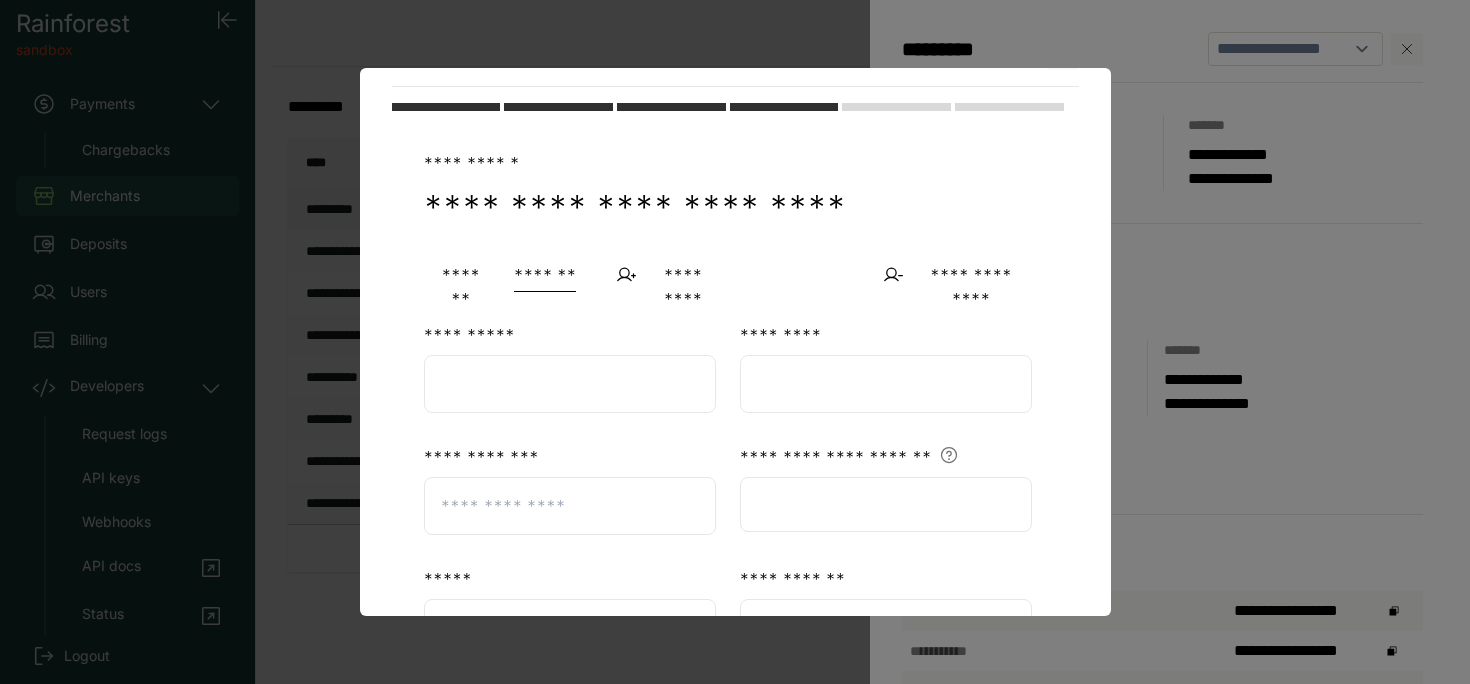click on "*********" at bounding box center [678, 275] 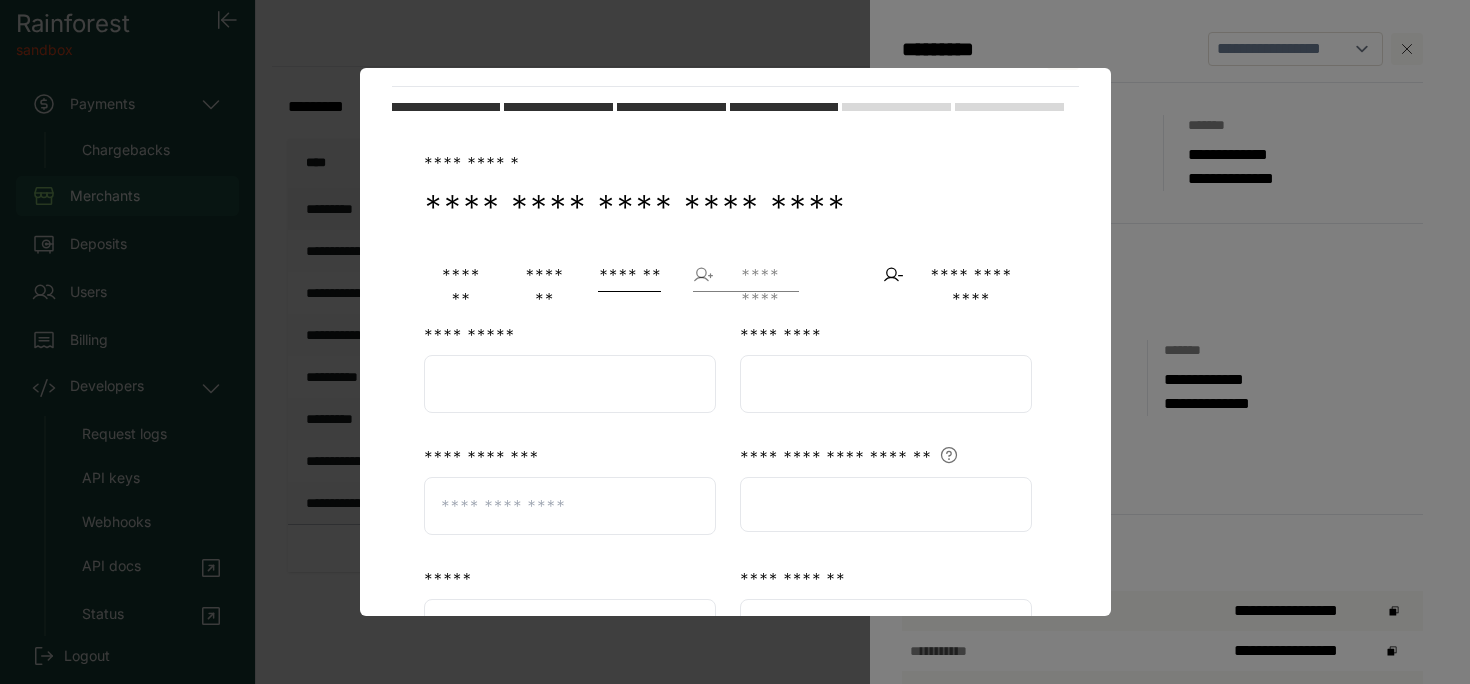 click on "*********" at bounding box center [755, 275] 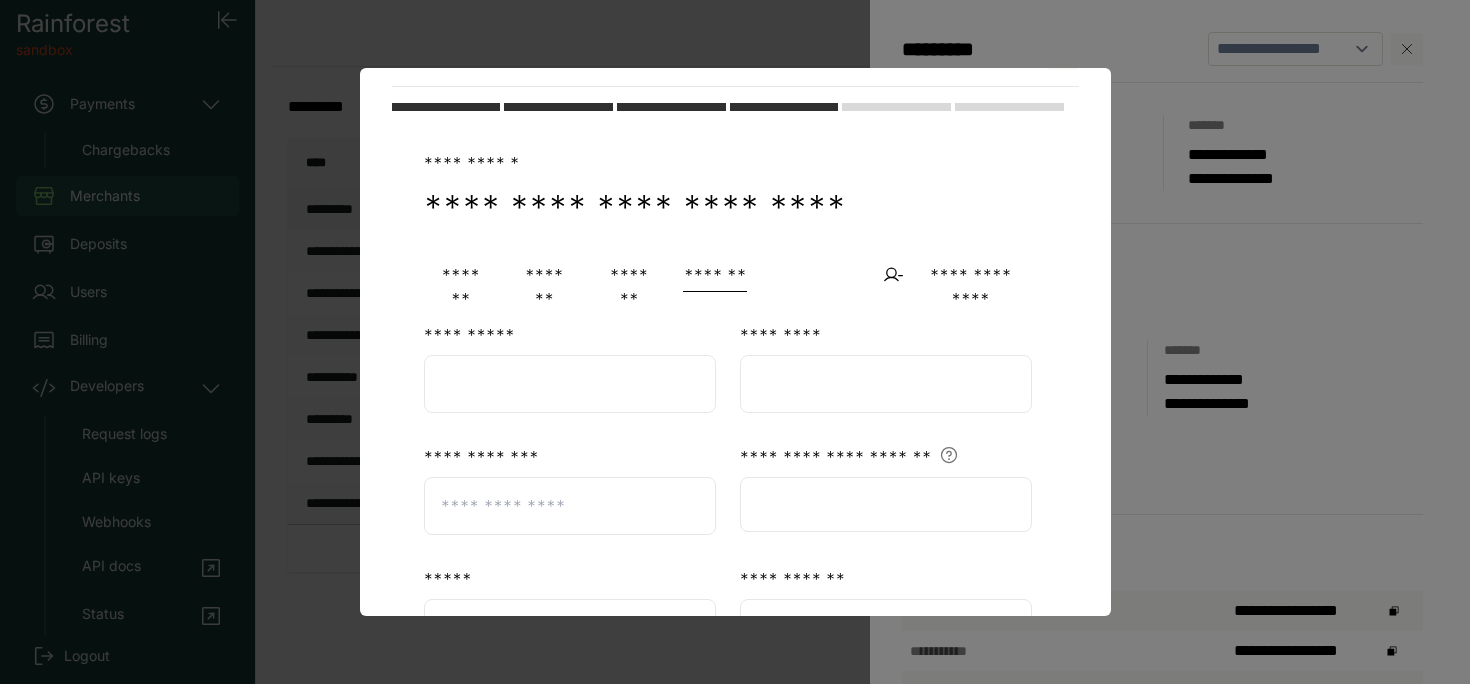 drag, startPoint x: 585, startPoint y: 274, endPoint x: 501, endPoint y: 278, distance: 84.095184 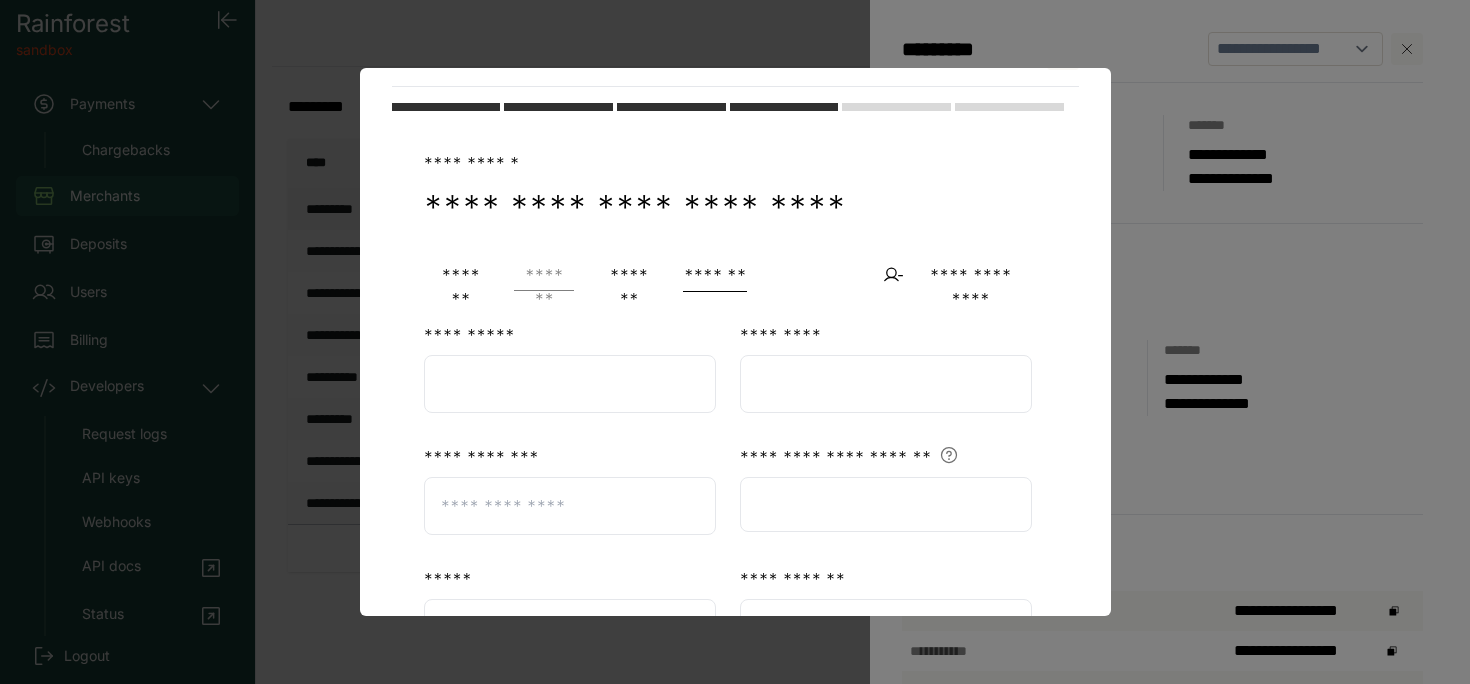 drag, startPoint x: 501, startPoint y: 278, endPoint x: 529, endPoint y: 270, distance: 29.12044 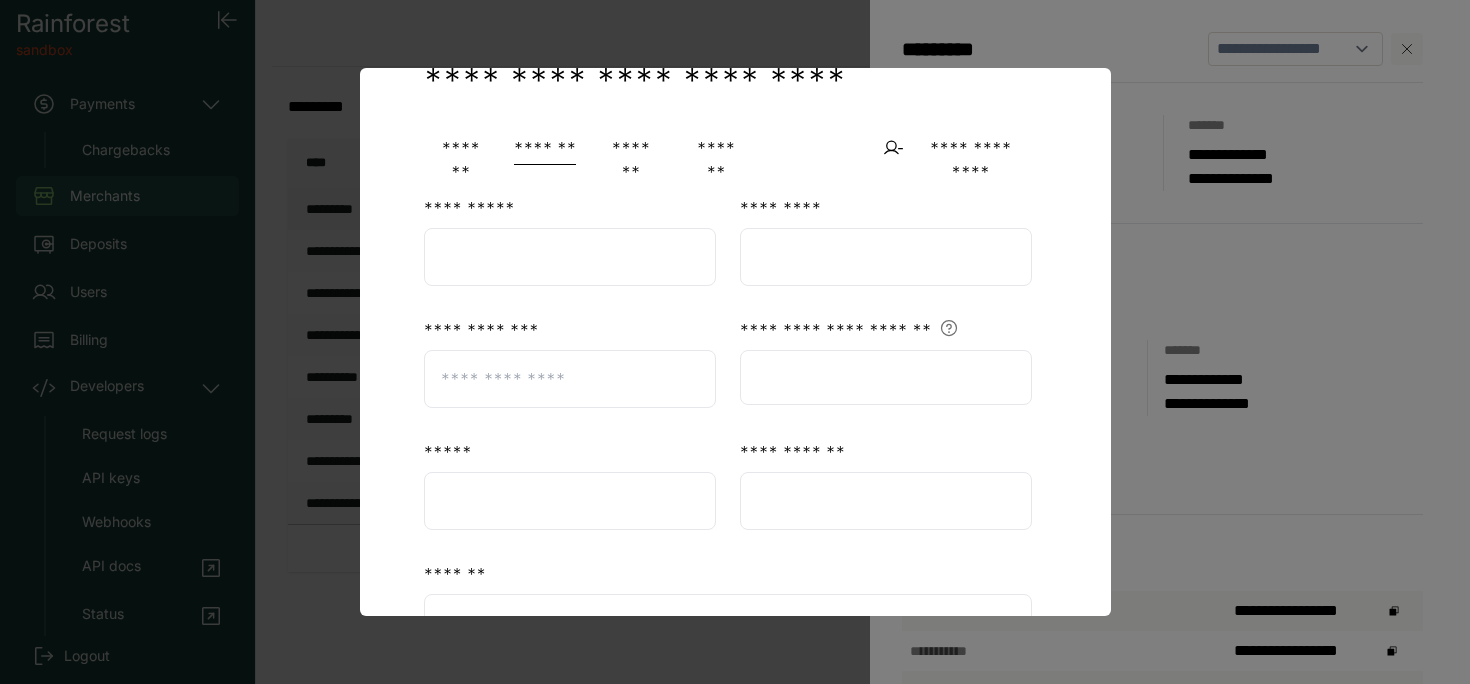 scroll, scrollTop: 189, scrollLeft: 0, axis: vertical 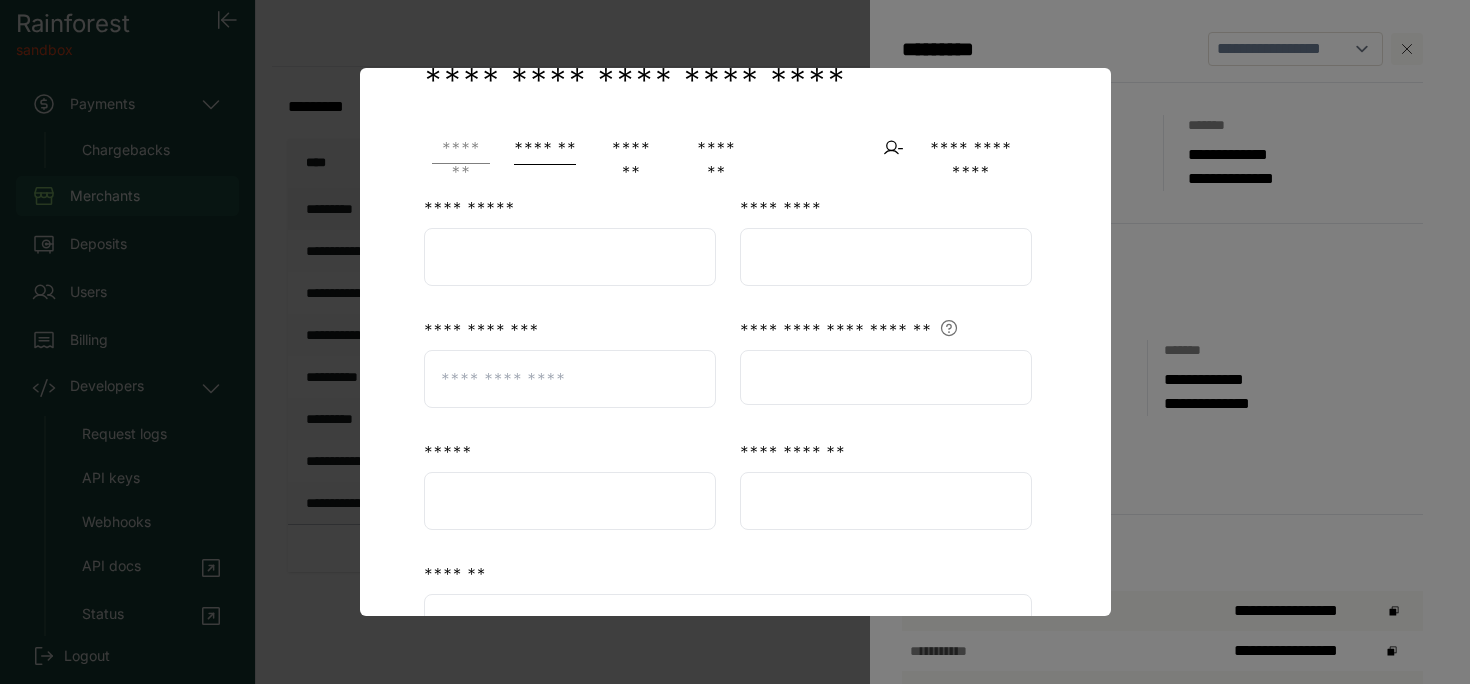 click on "*******" at bounding box center [461, 150] 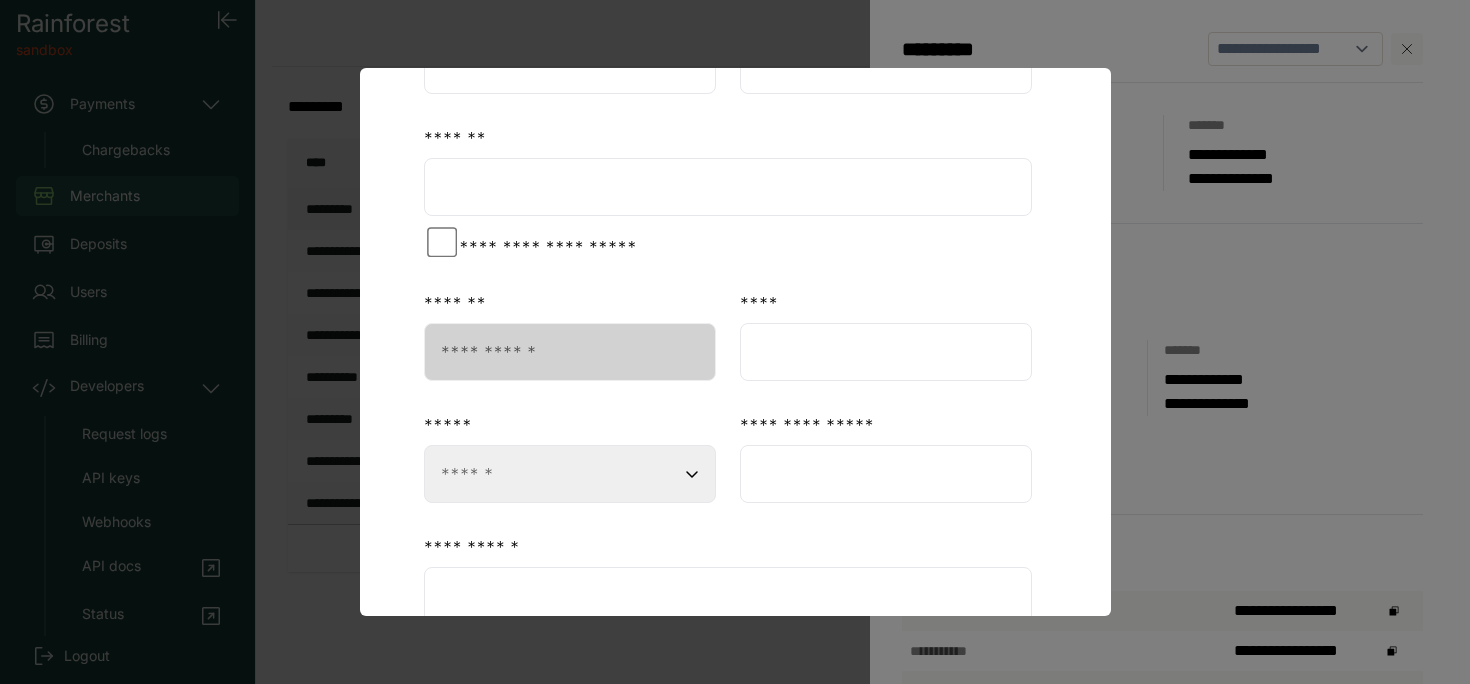 scroll, scrollTop: 797, scrollLeft: 0, axis: vertical 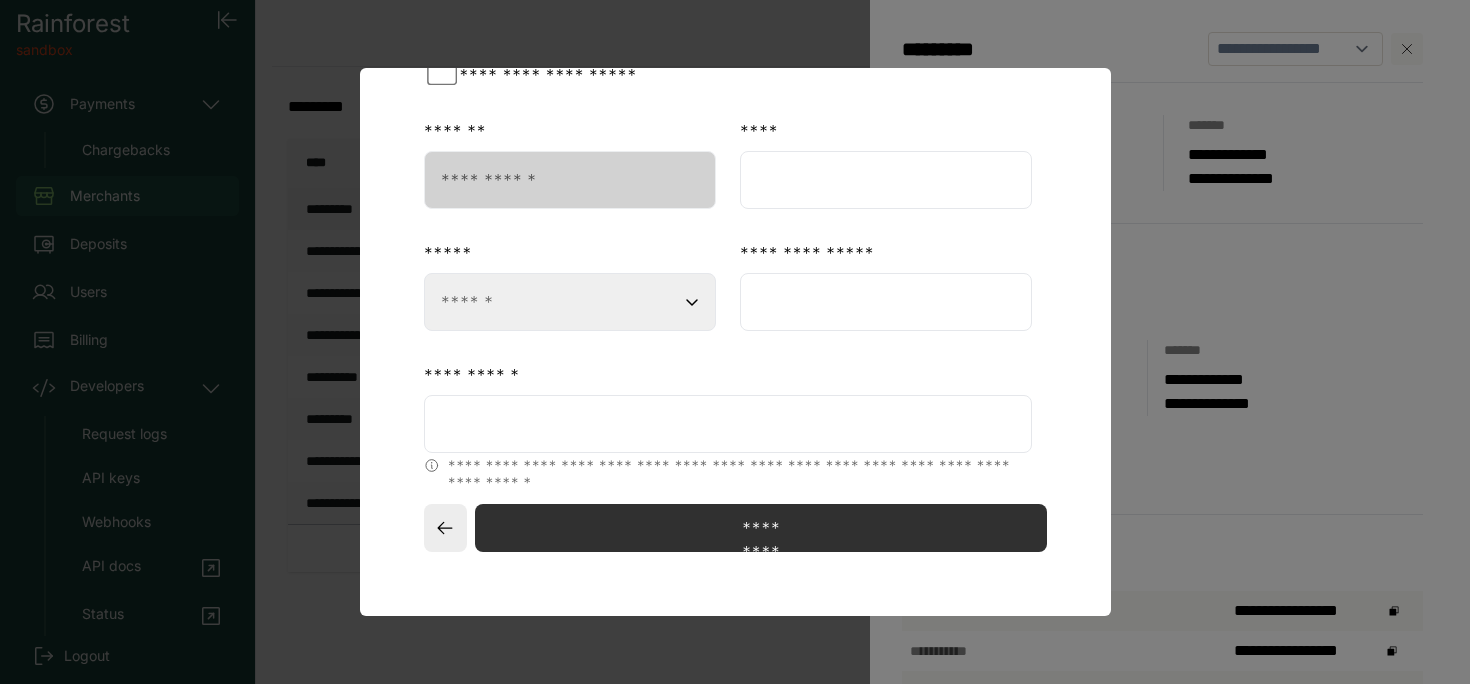 drag, startPoint x: 448, startPoint y: 460, endPoint x: 1013, endPoint y: 468, distance: 565.05664 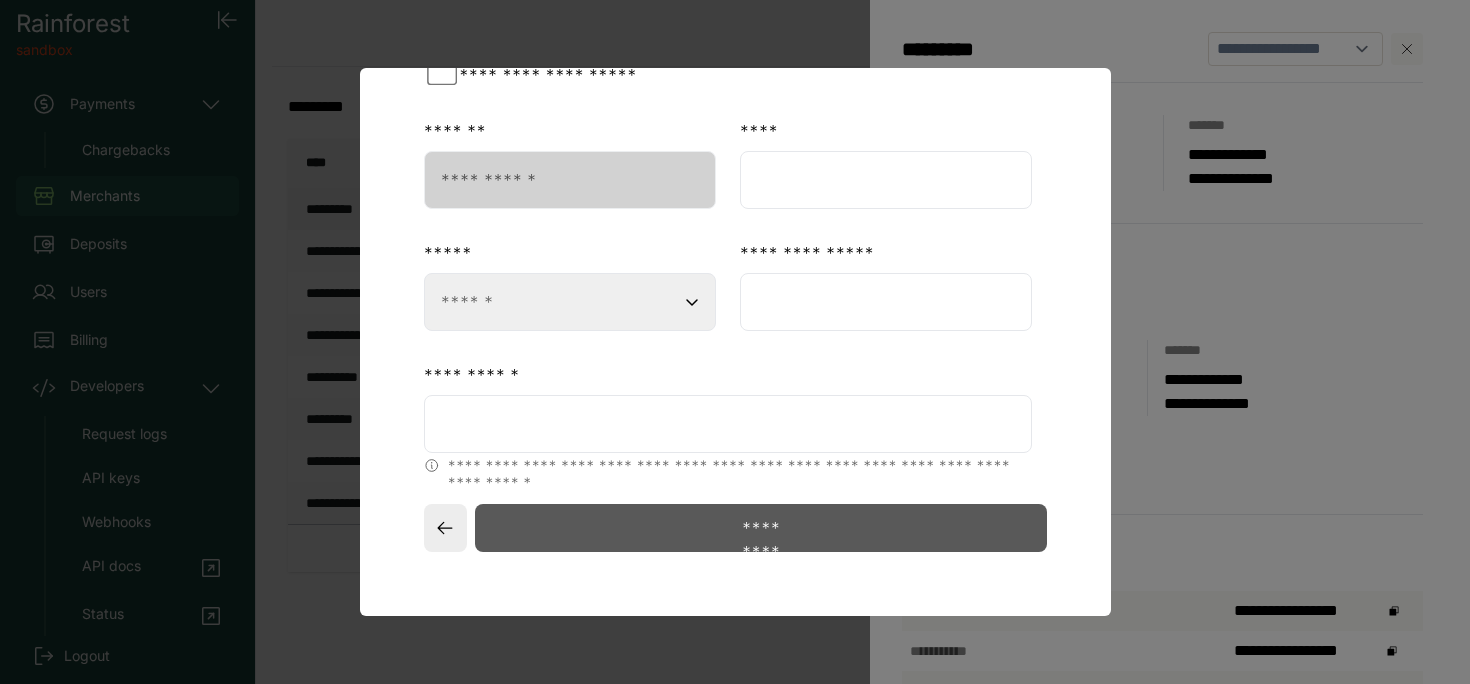 click on "*********" at bounding box center [760, 528] 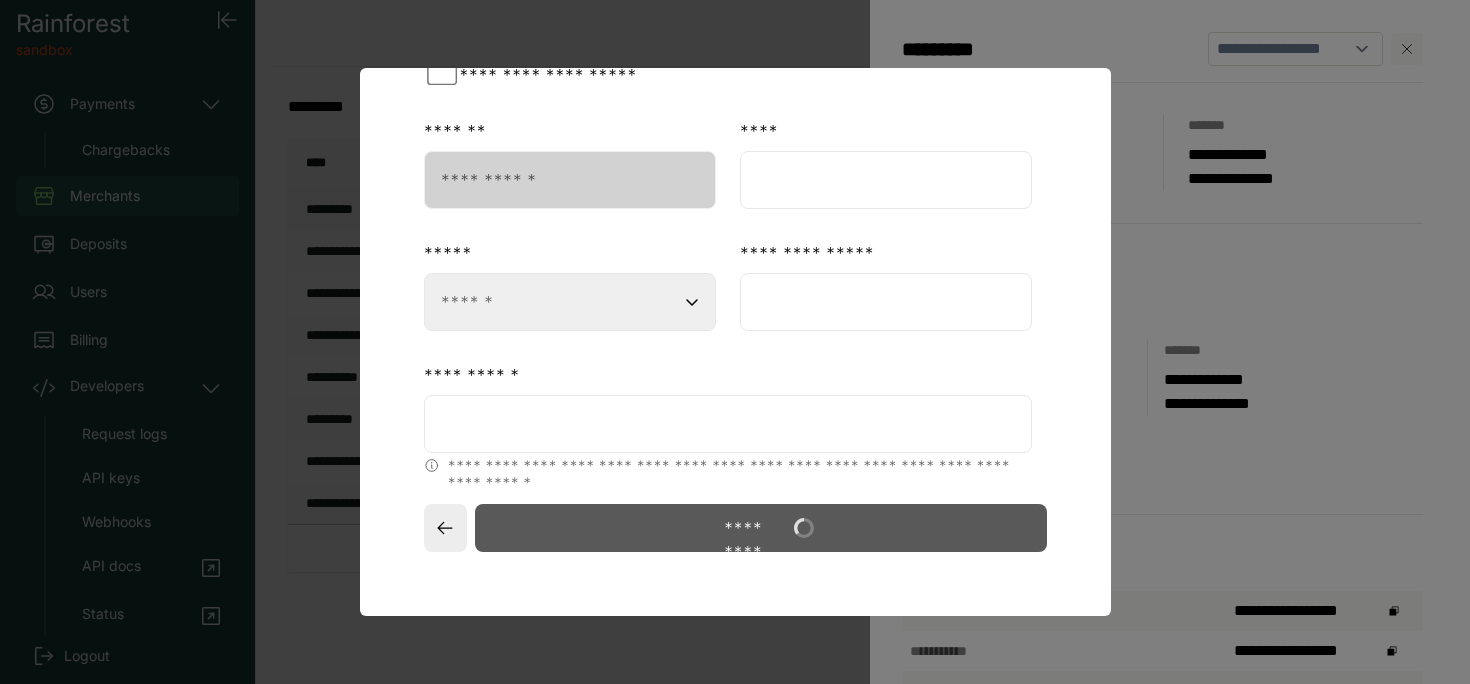 scroll, scrollTop: 0, scrollLeft: 0, axis: both 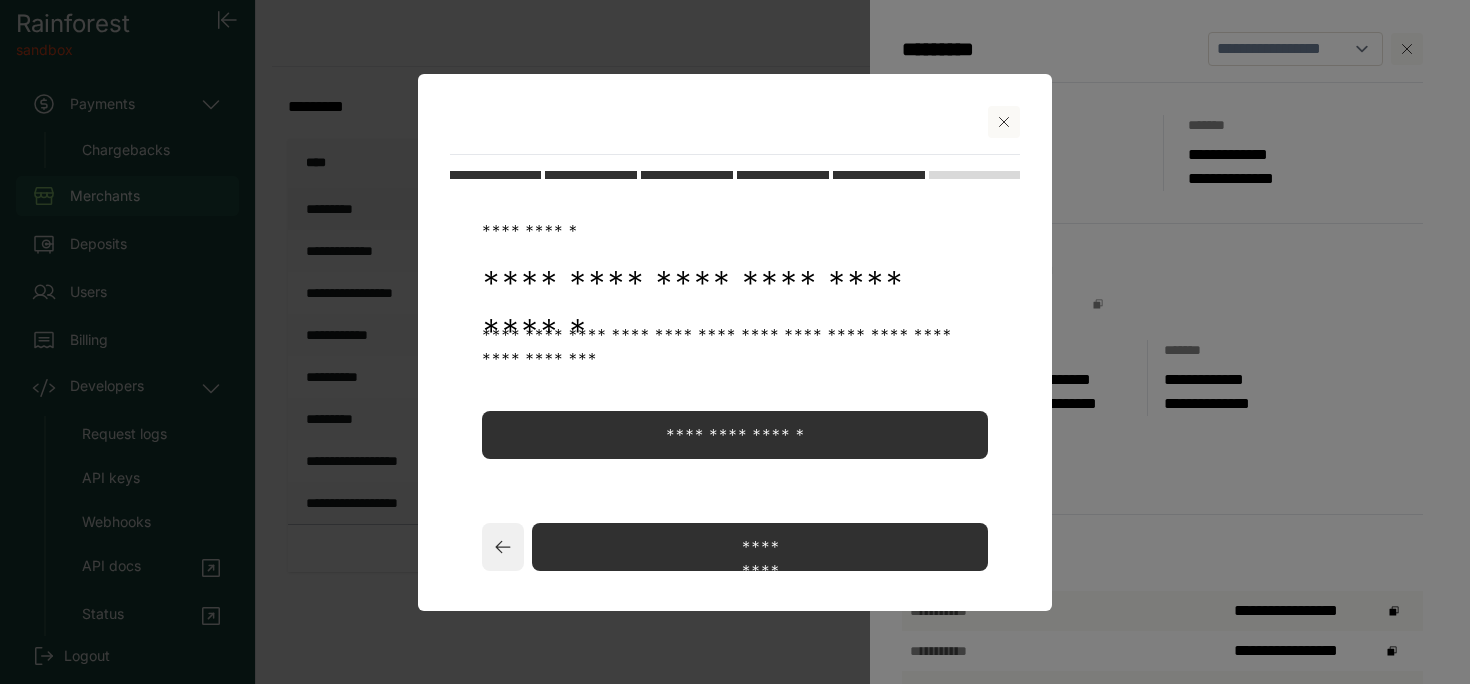 click 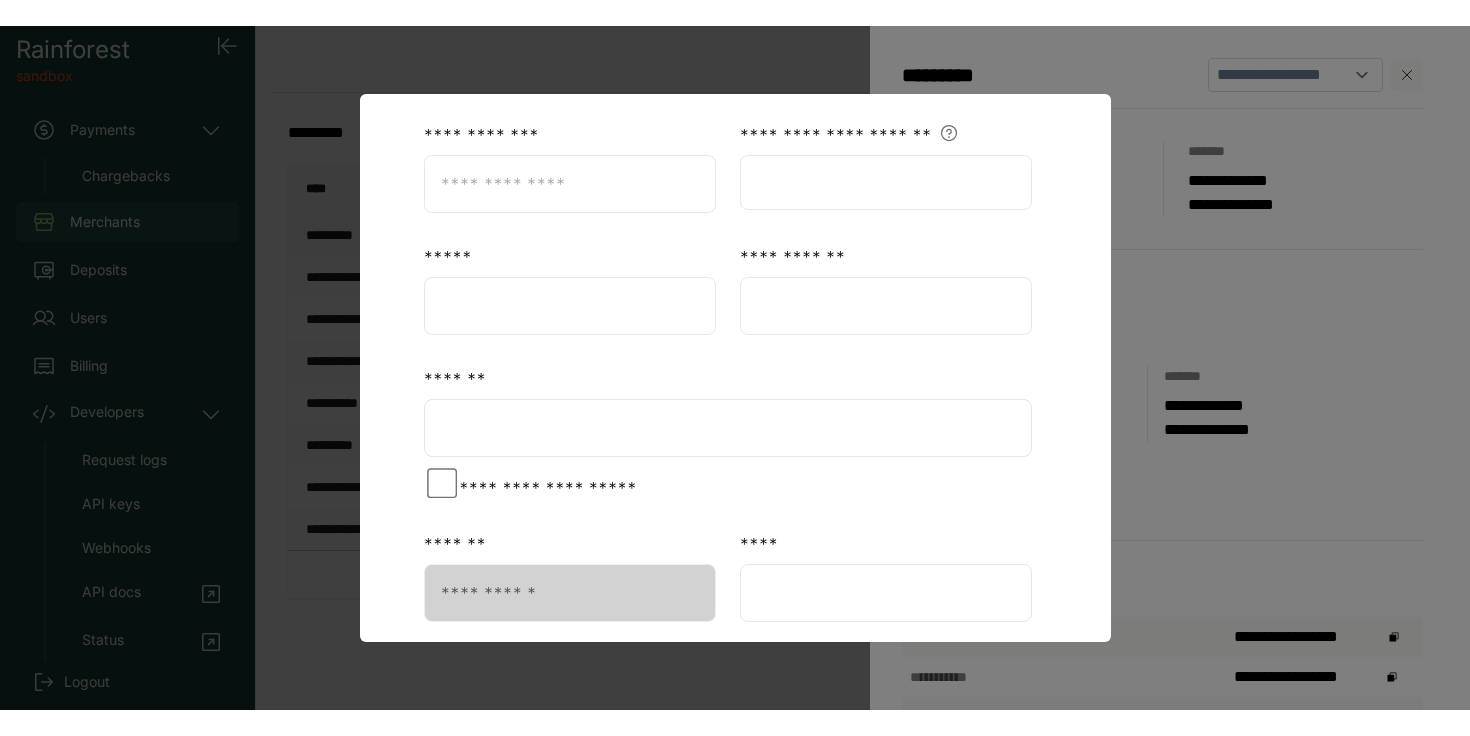 scroll, scrollTop: 404, scrollLeft: 0, axis: vertical 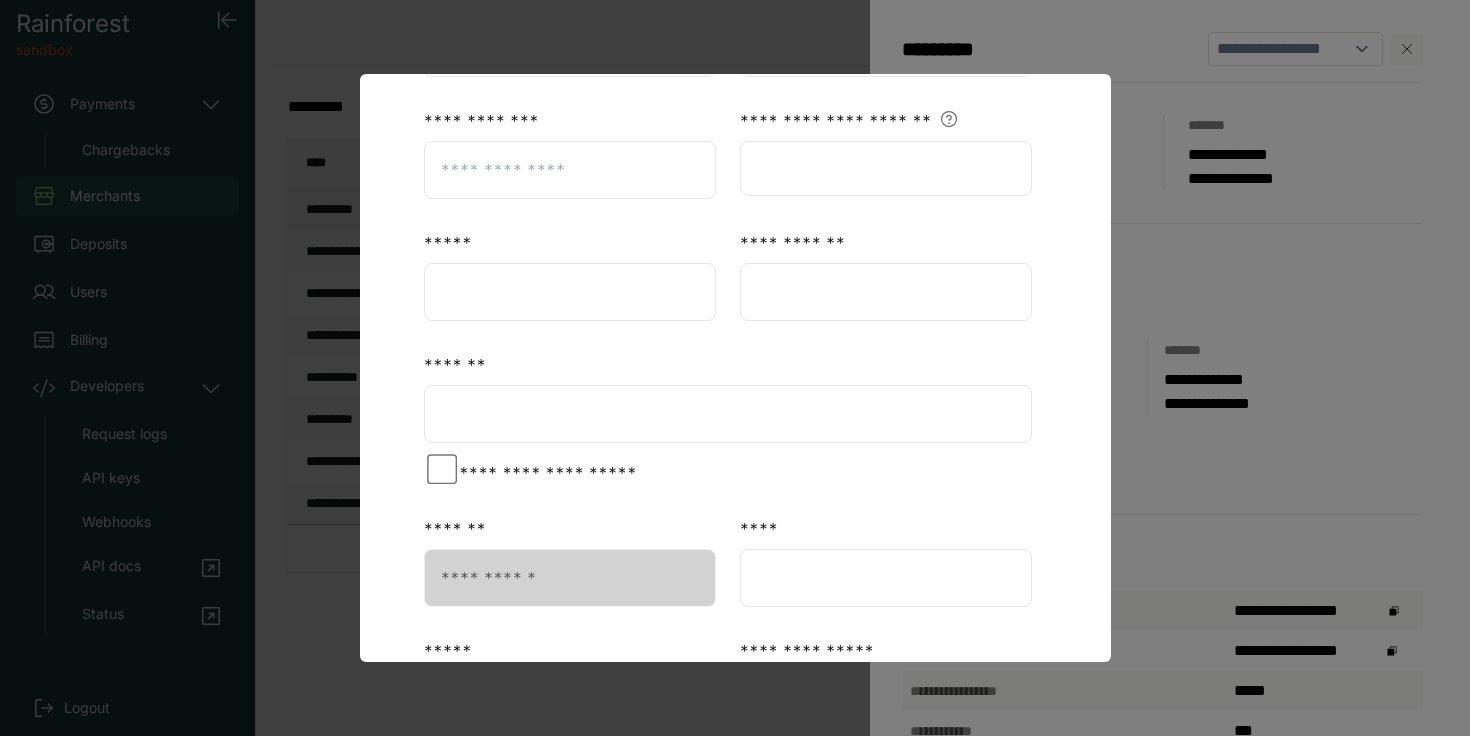 click at bounding box center [728, 414] 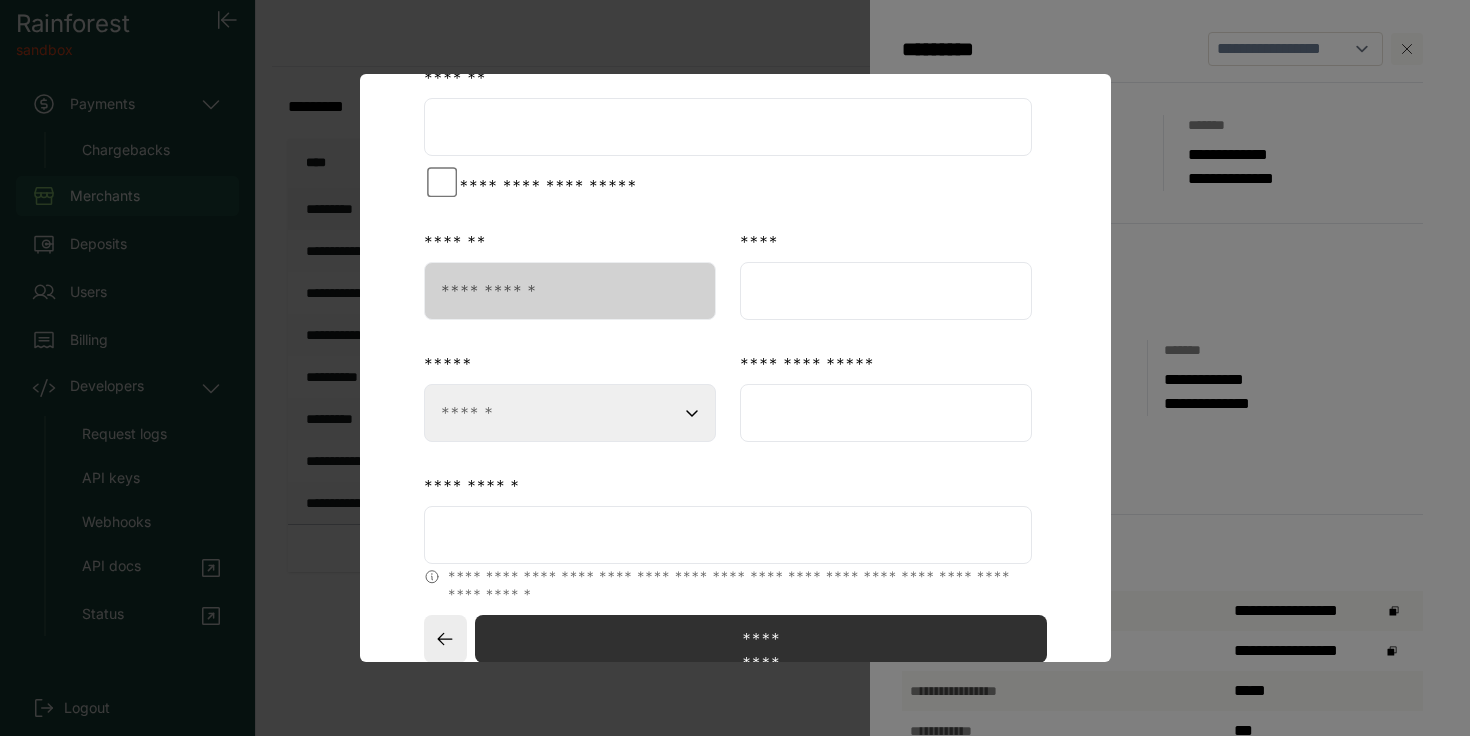 scroll, scrollTop: 755, scrollLeft: 0, axis: vertical 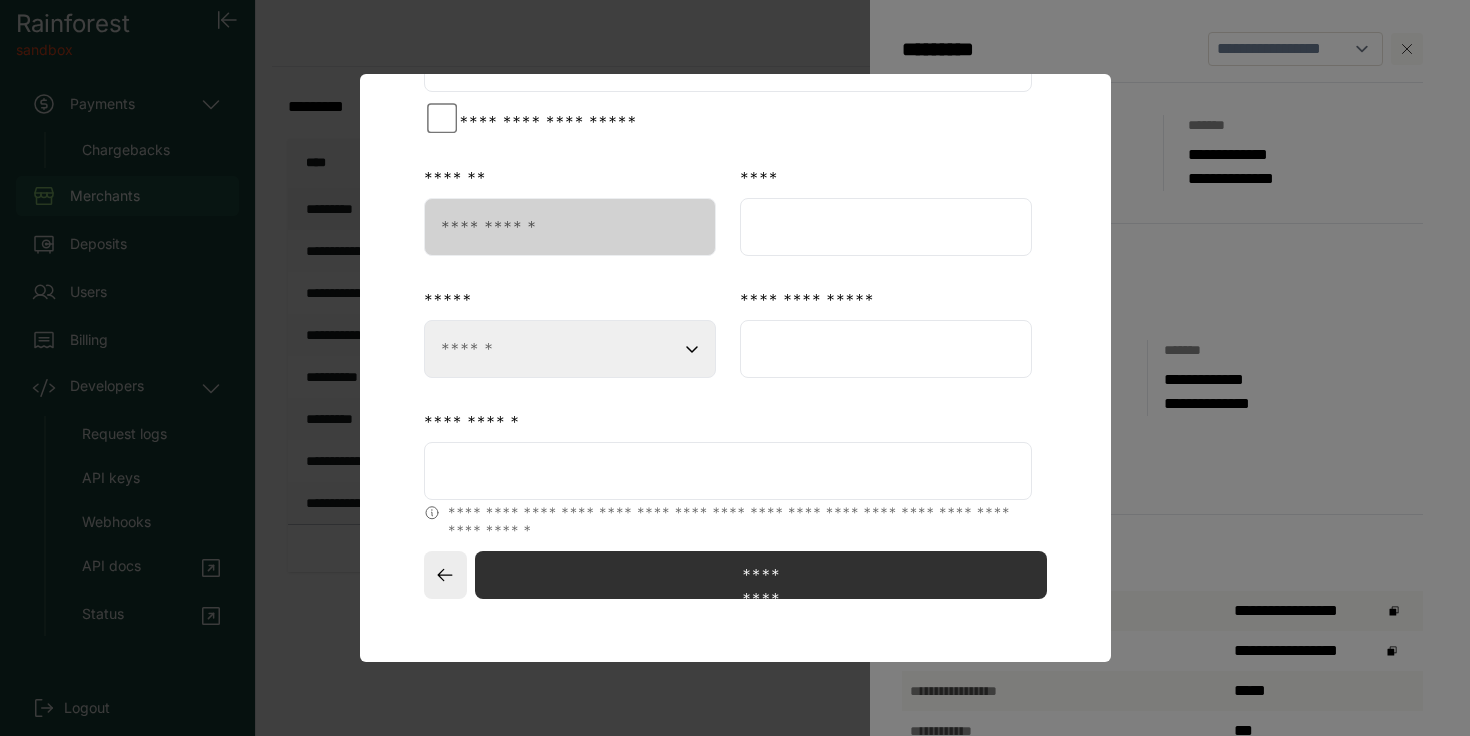 click at bounding box center [735, 368] 